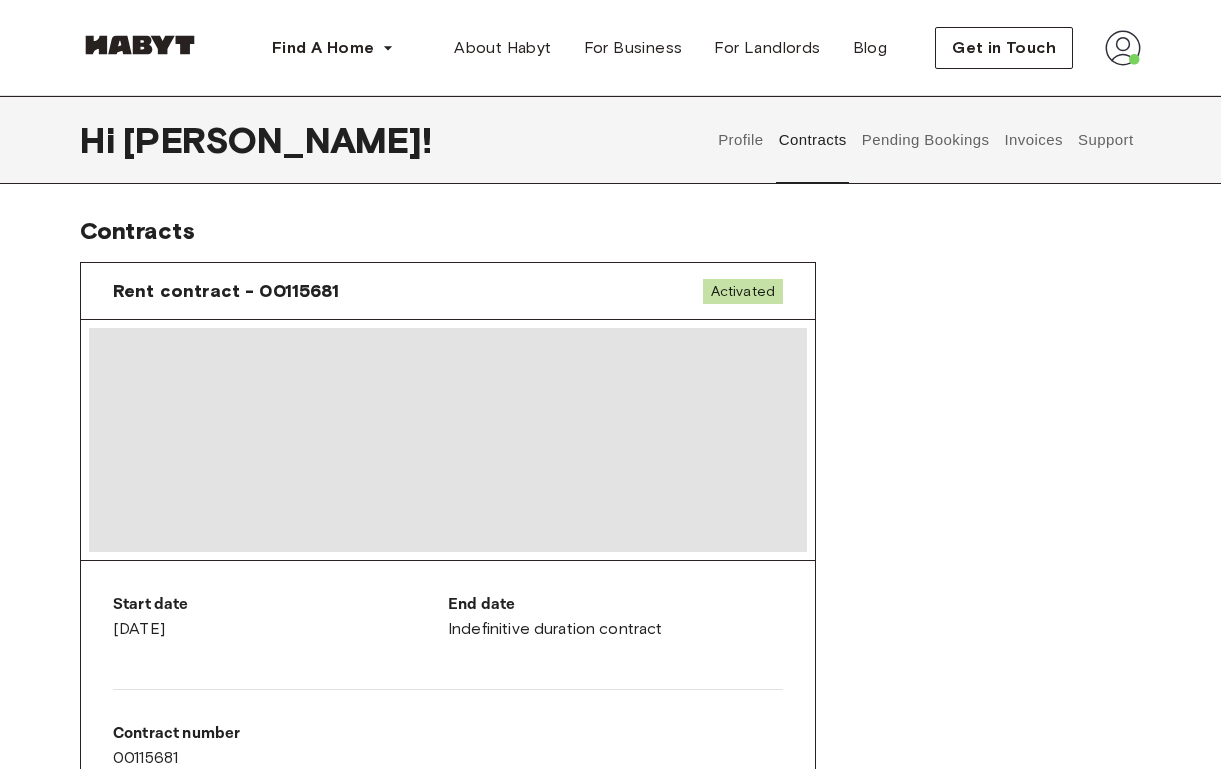 scroll, scrollTop: 0, scrollLeft: 0, axis: both 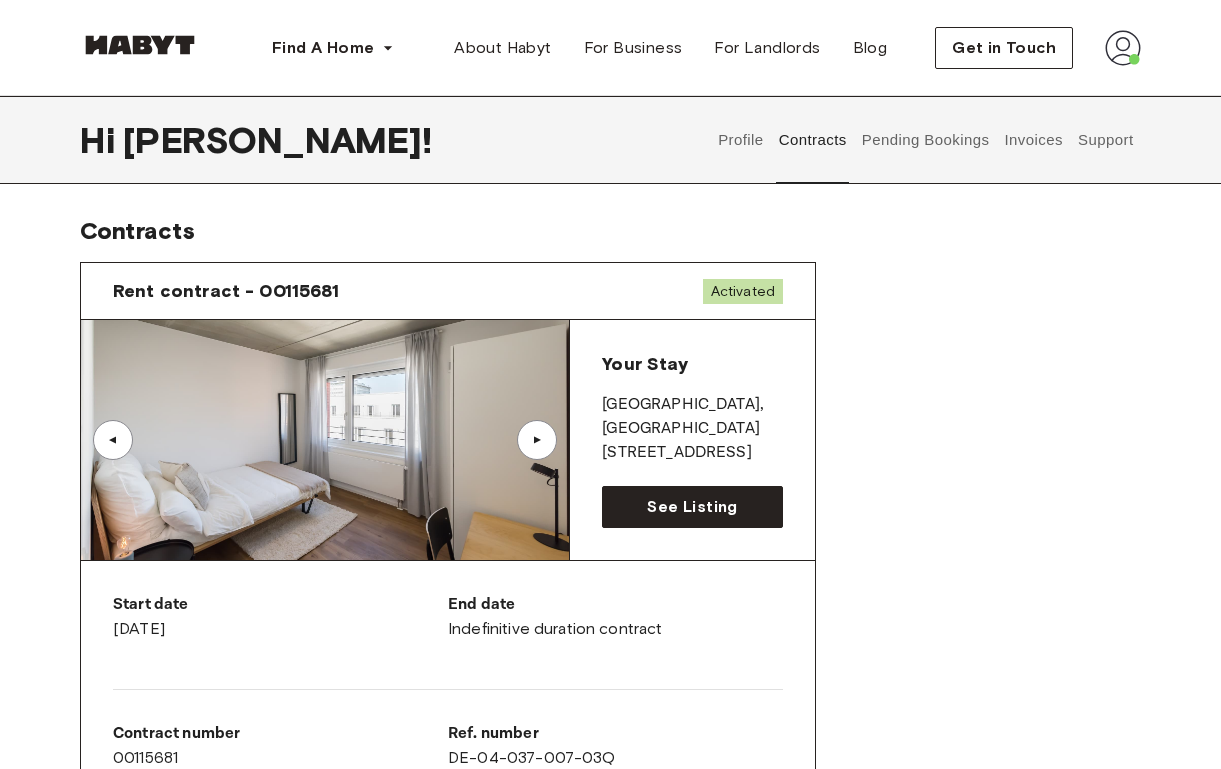 click on "▲" at bounding box center (537, 440) 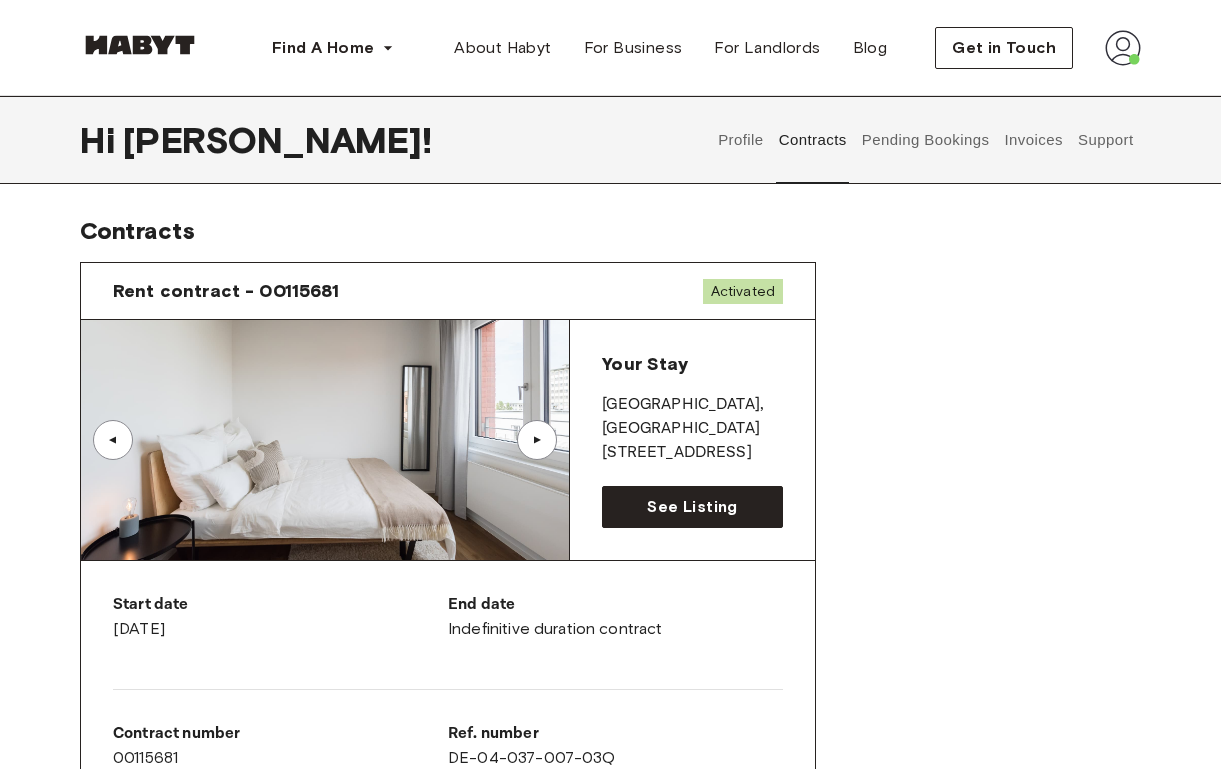 click on "▲" at bounding box center [537, 440] 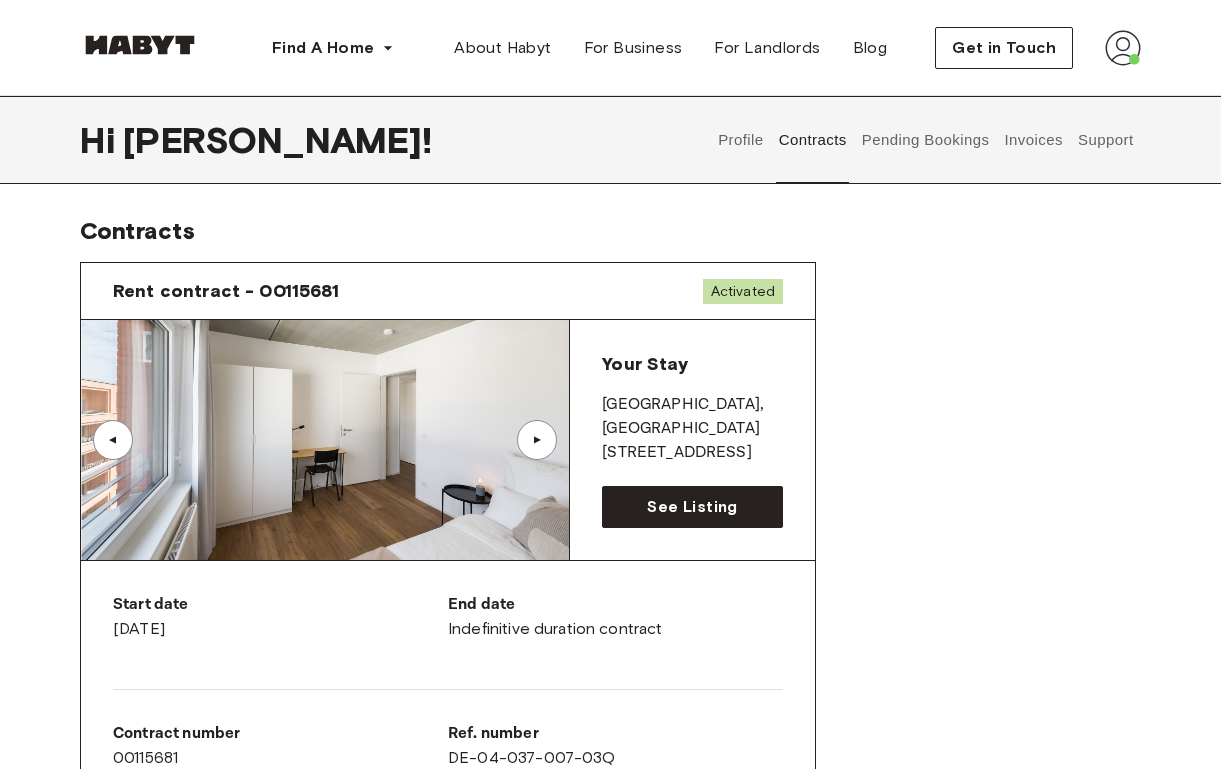 click at bounding box center (325, 440) 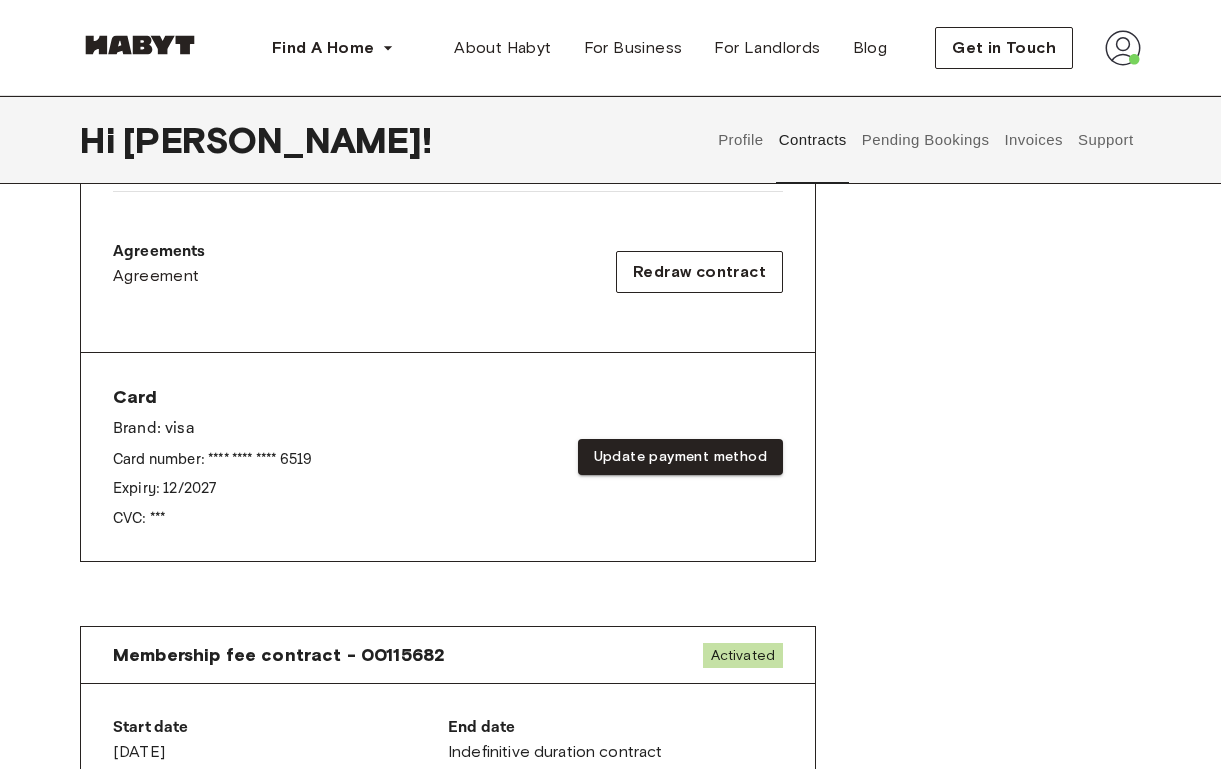 scroll, scrollTop: 151, scrollLeft: 0, axis: vertical 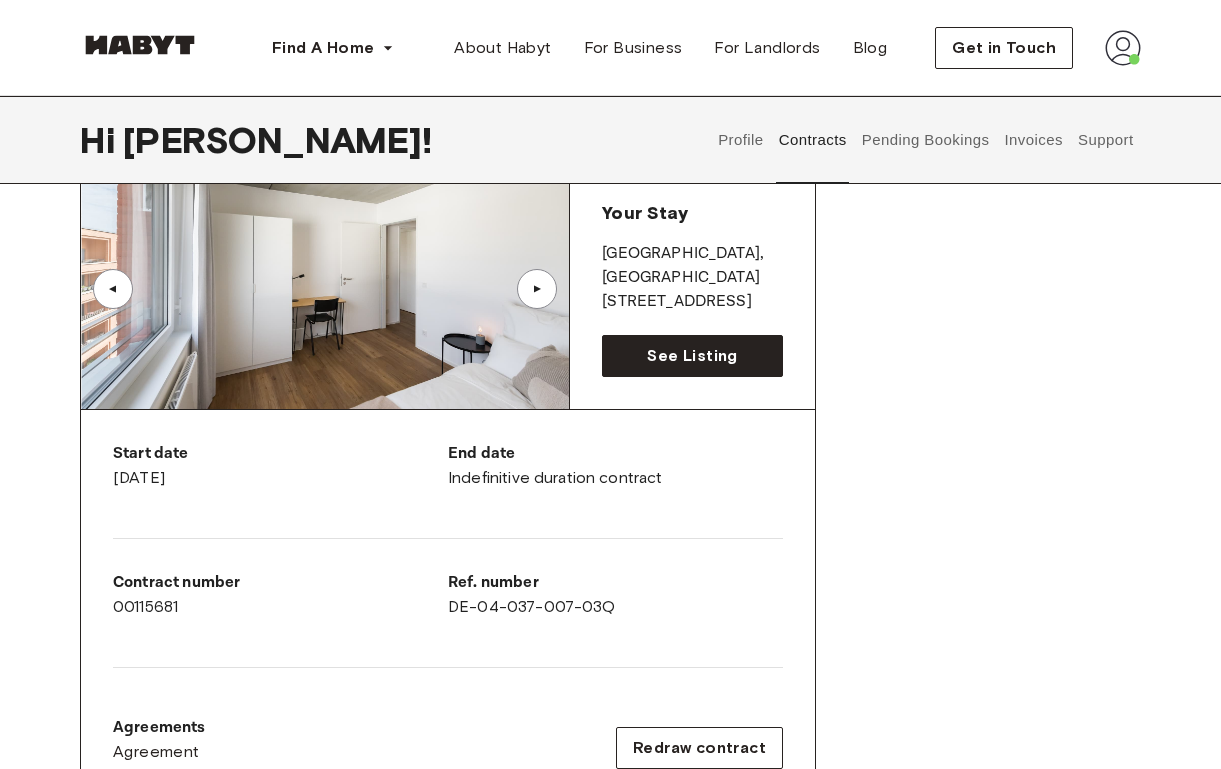 click on "Pending Bookings" at bounding box center (925, 140) 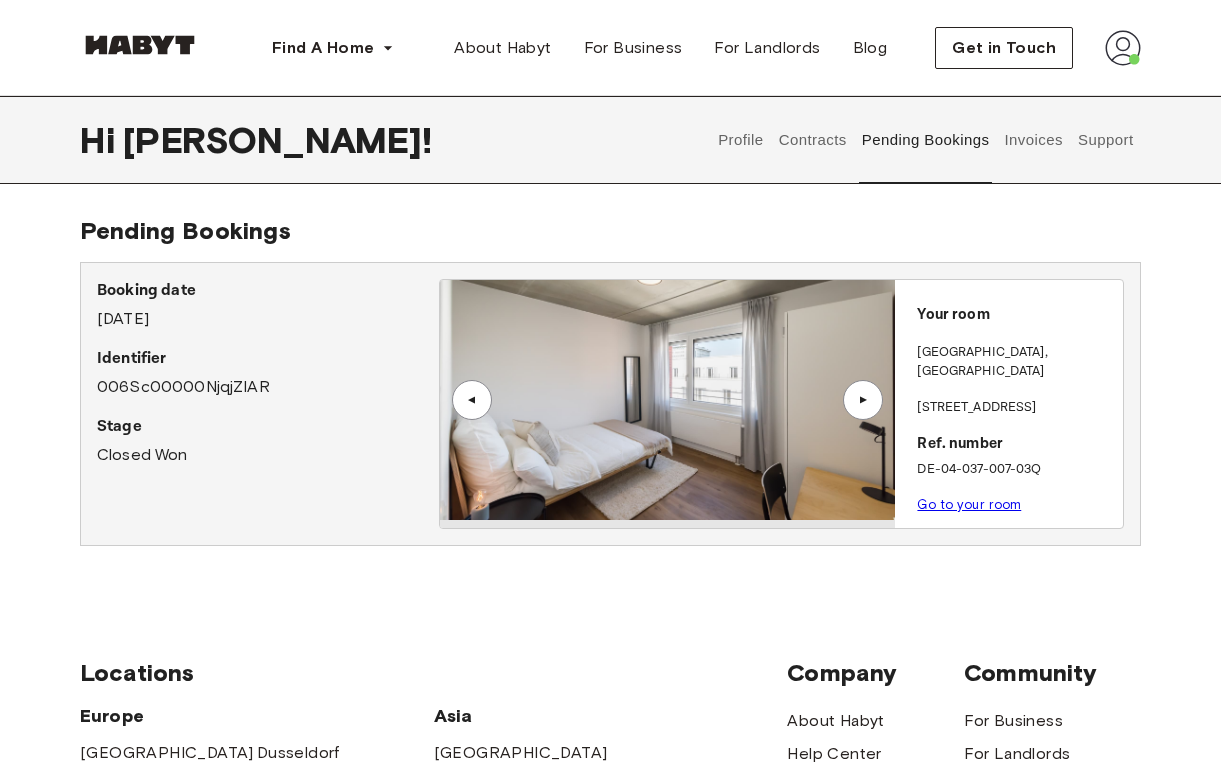 scroll, scrollTop: 0, scrollLeft: 0, axis: both 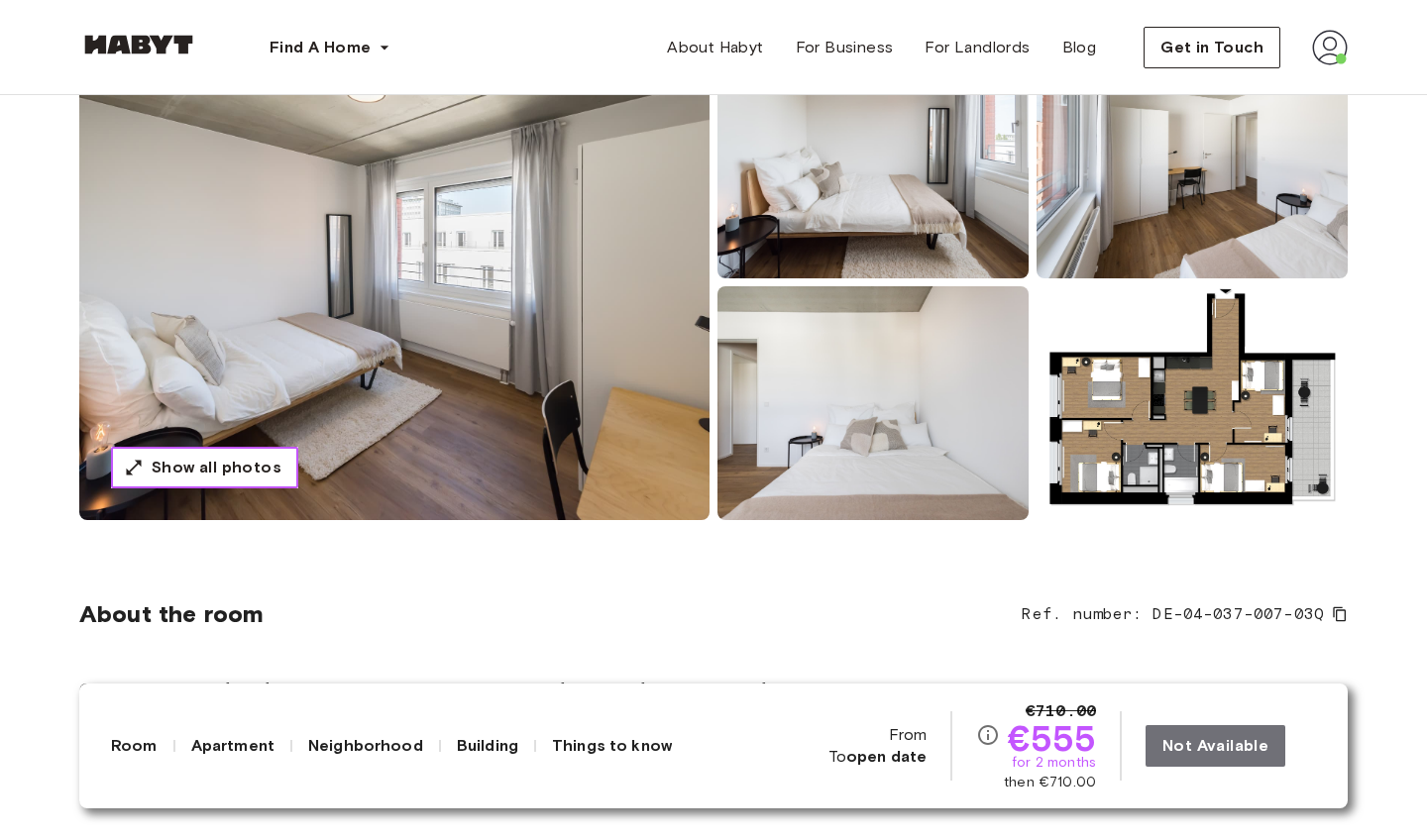 click on "Show all photos" at bounding box center (216, 468) 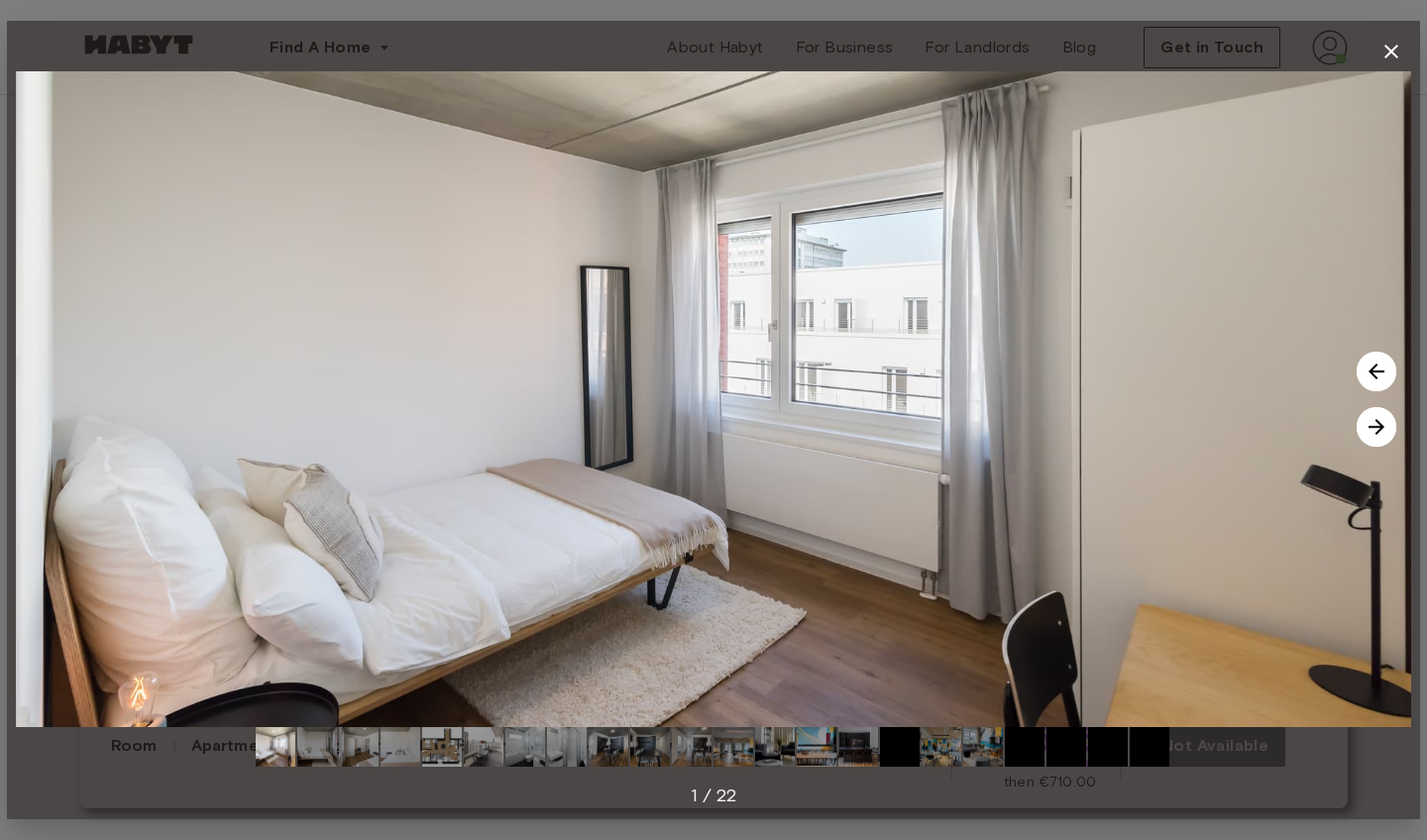 click at bounding box center [1376, 427] 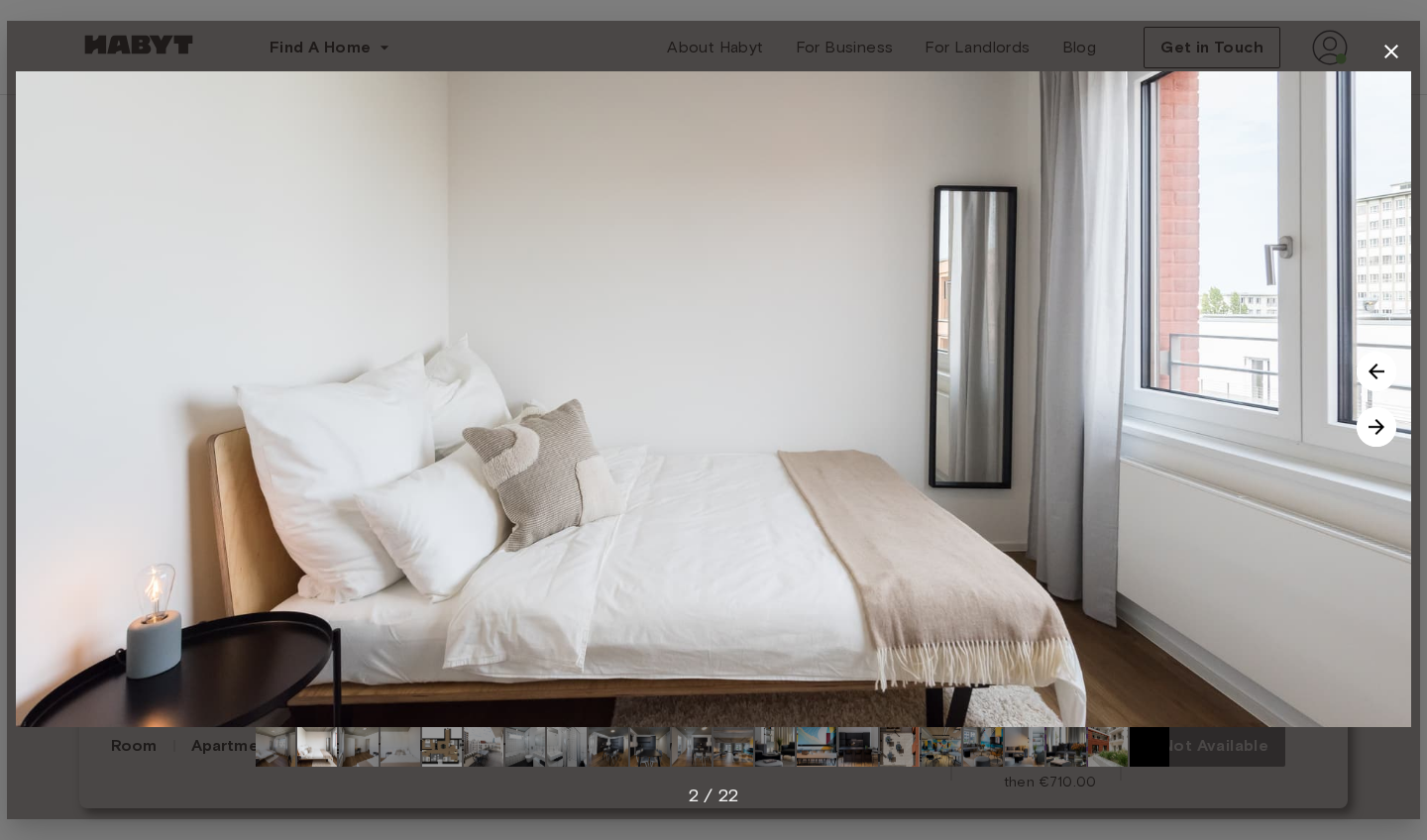 click at bounding box center [1376, 427] 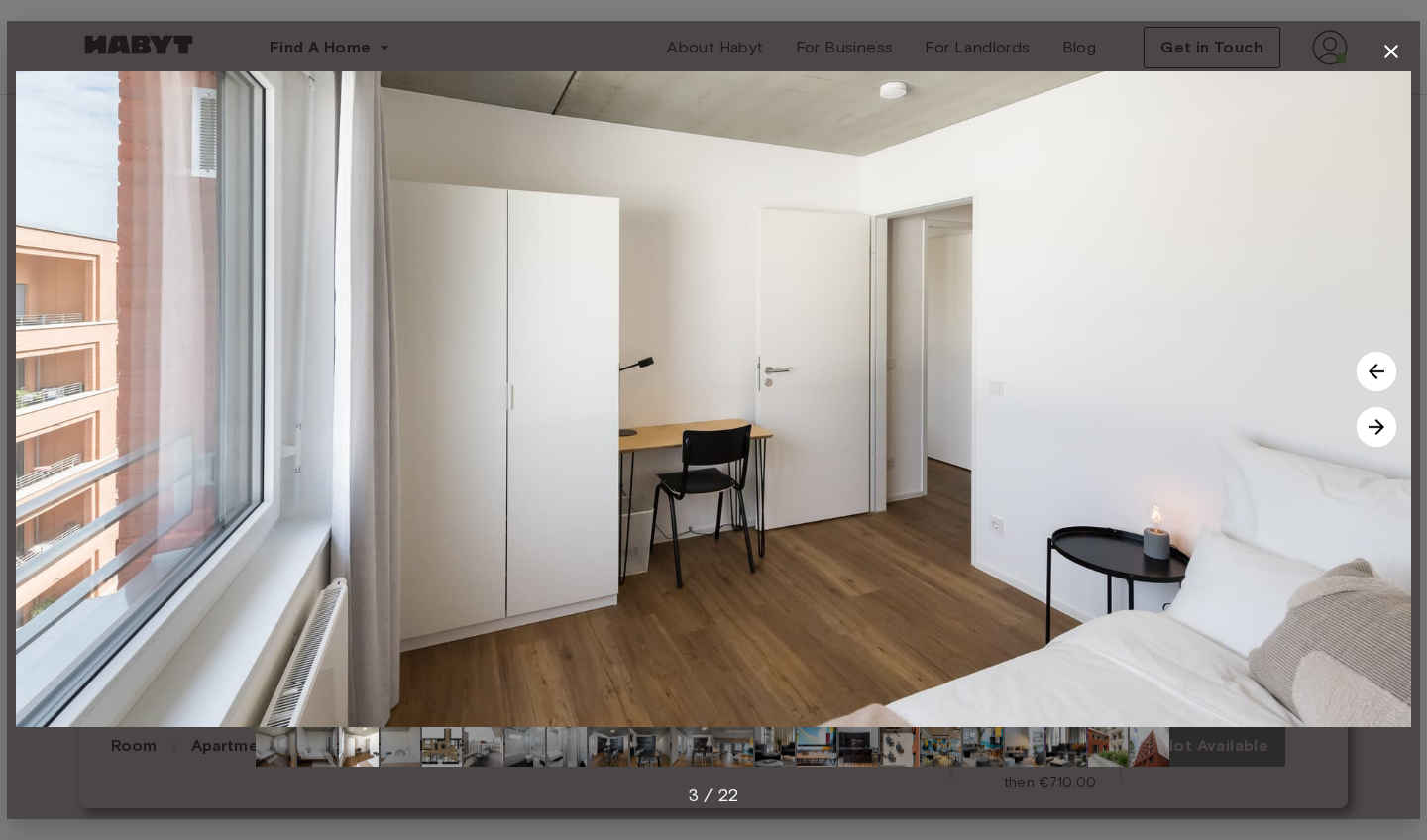 click at bounding box center (1376, 427) 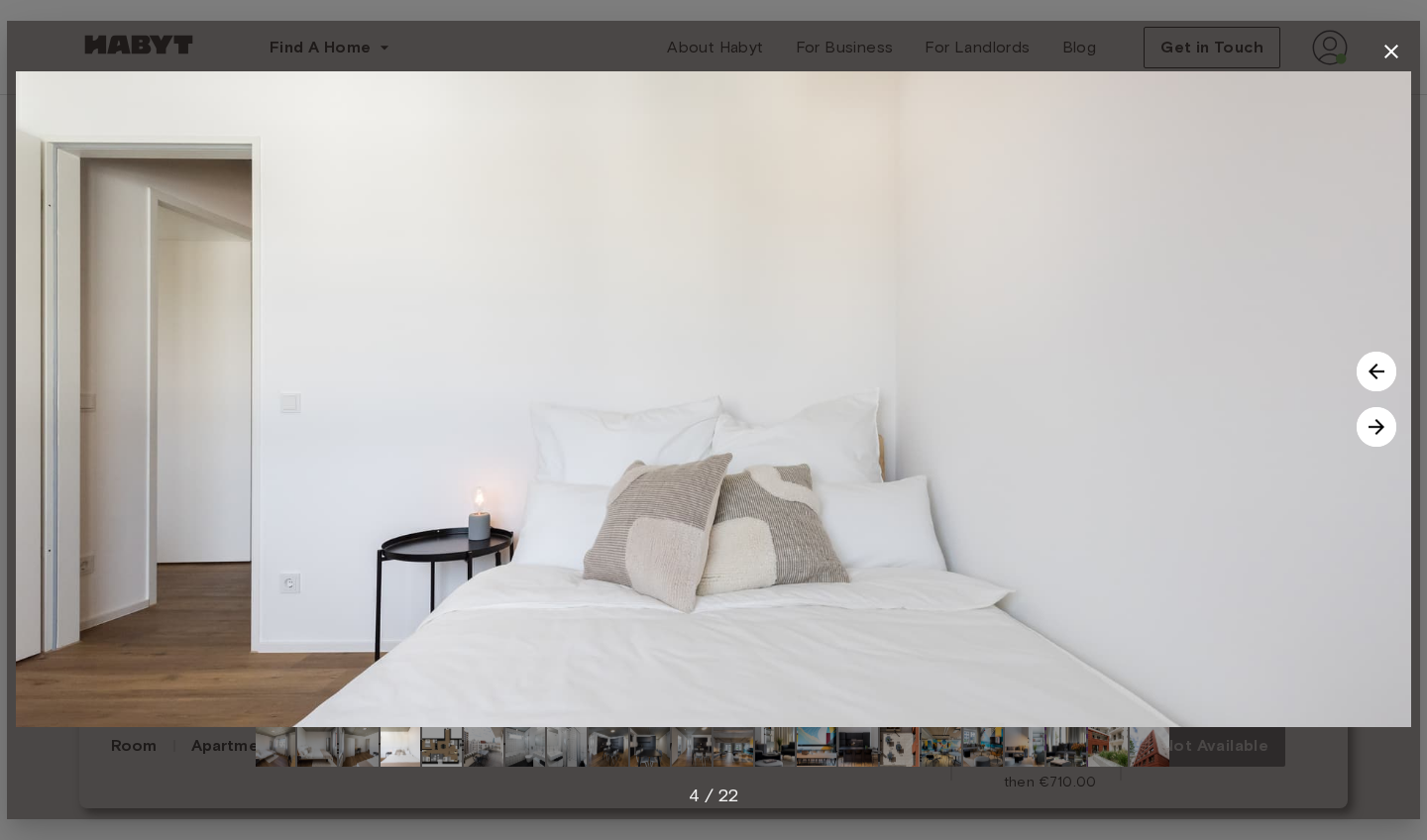 click at bounding box center (1376, 427) 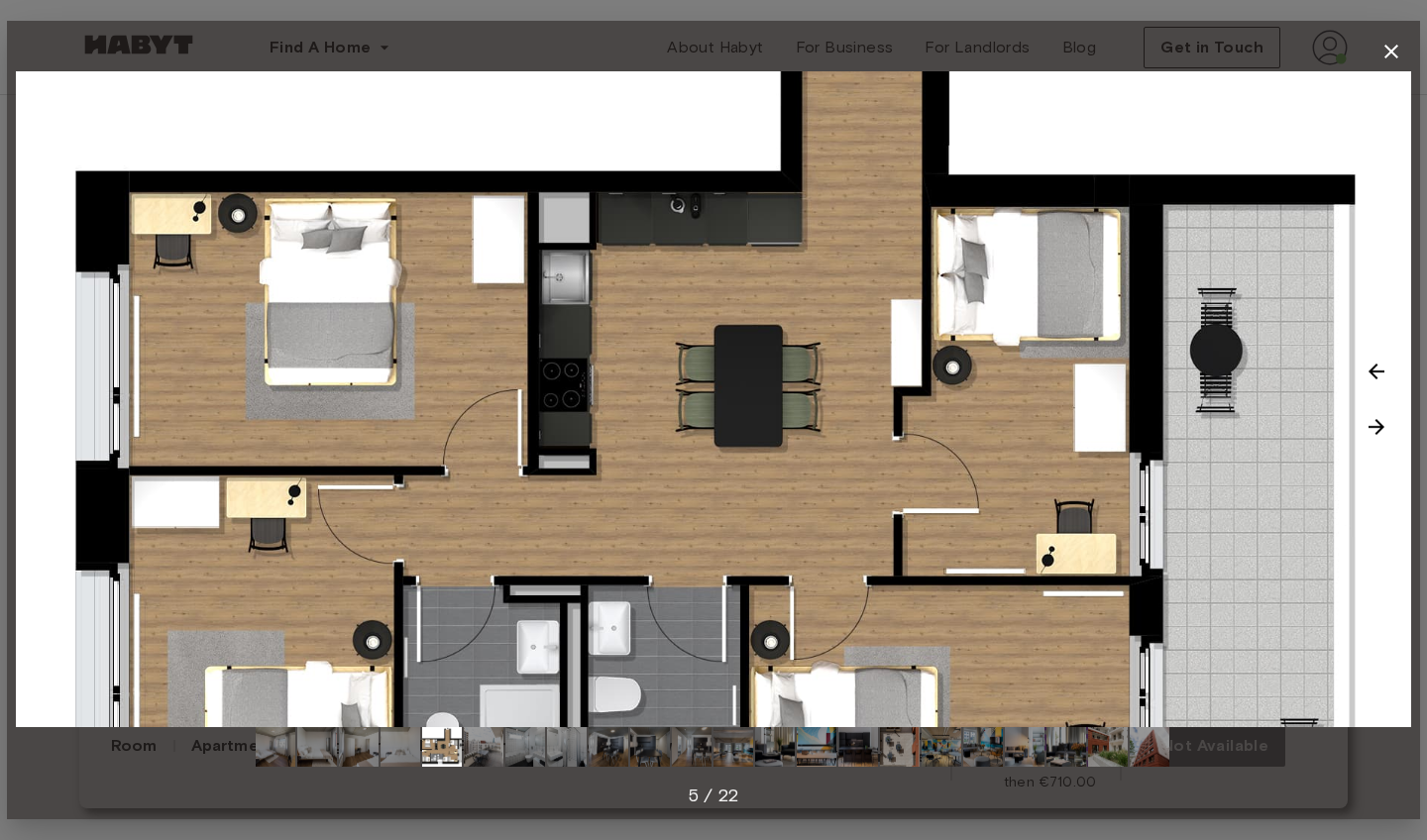 click at bounding box center (1376, 427) 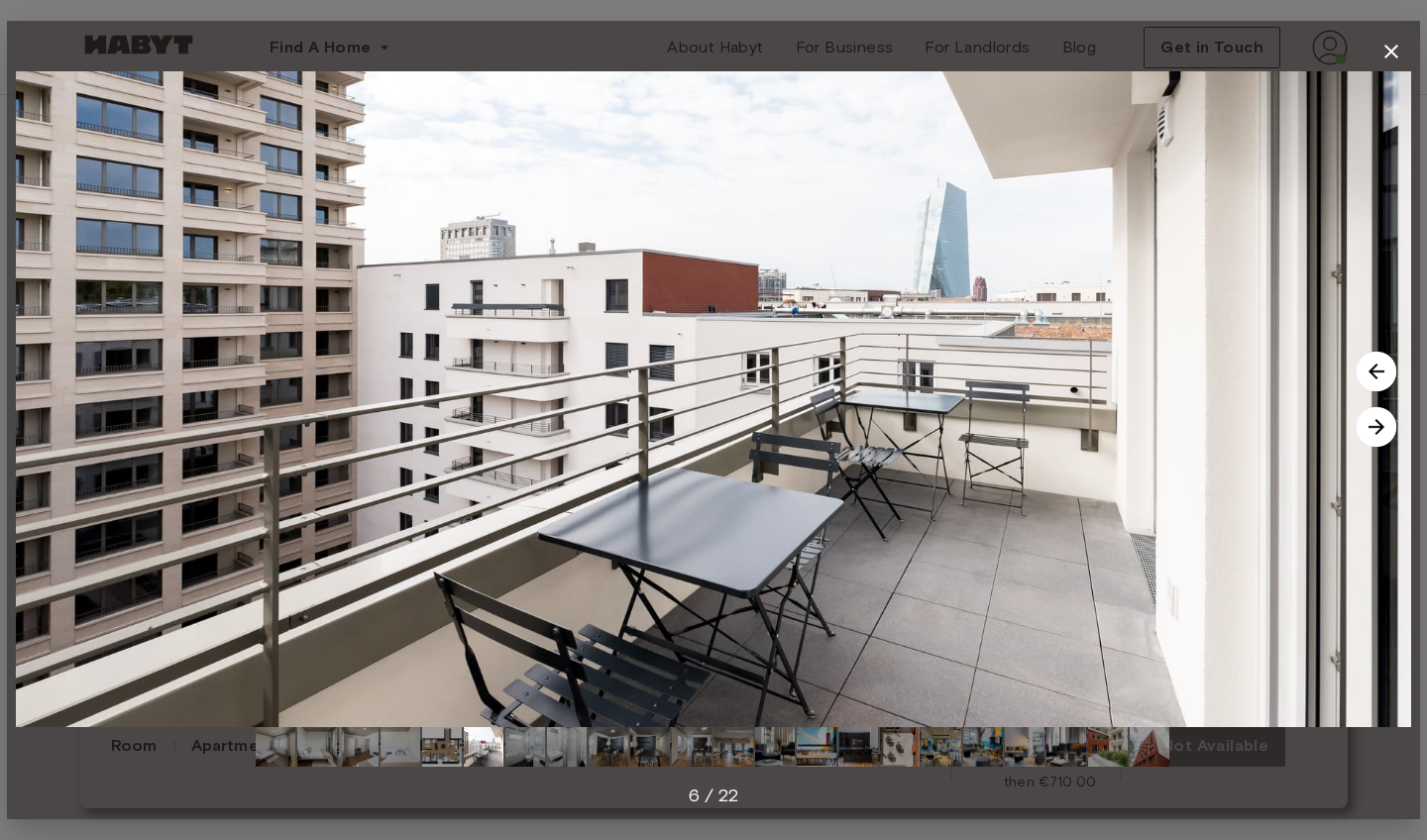 click at bounding box center [1376, 427] 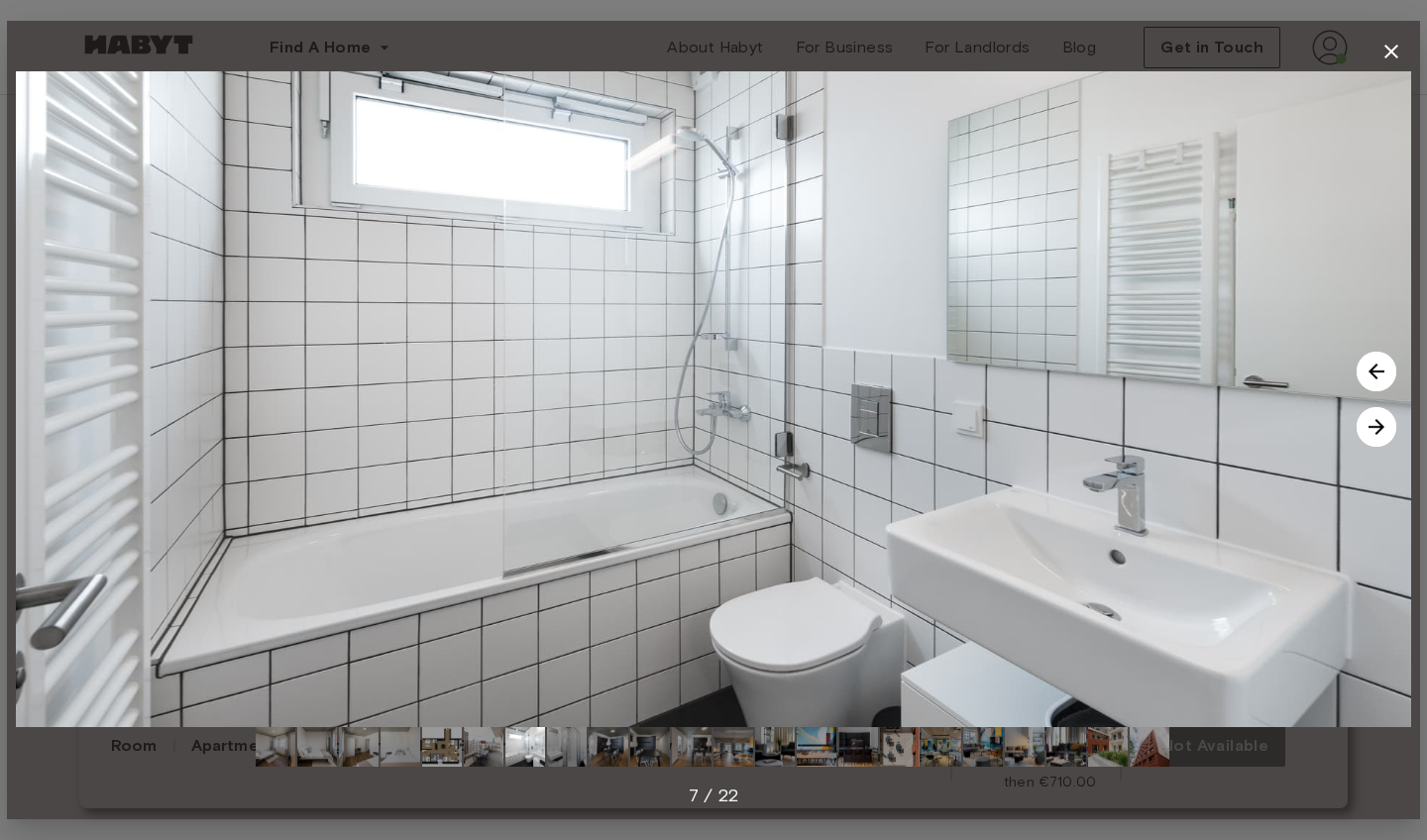 click at bounding box center [1376, 427] 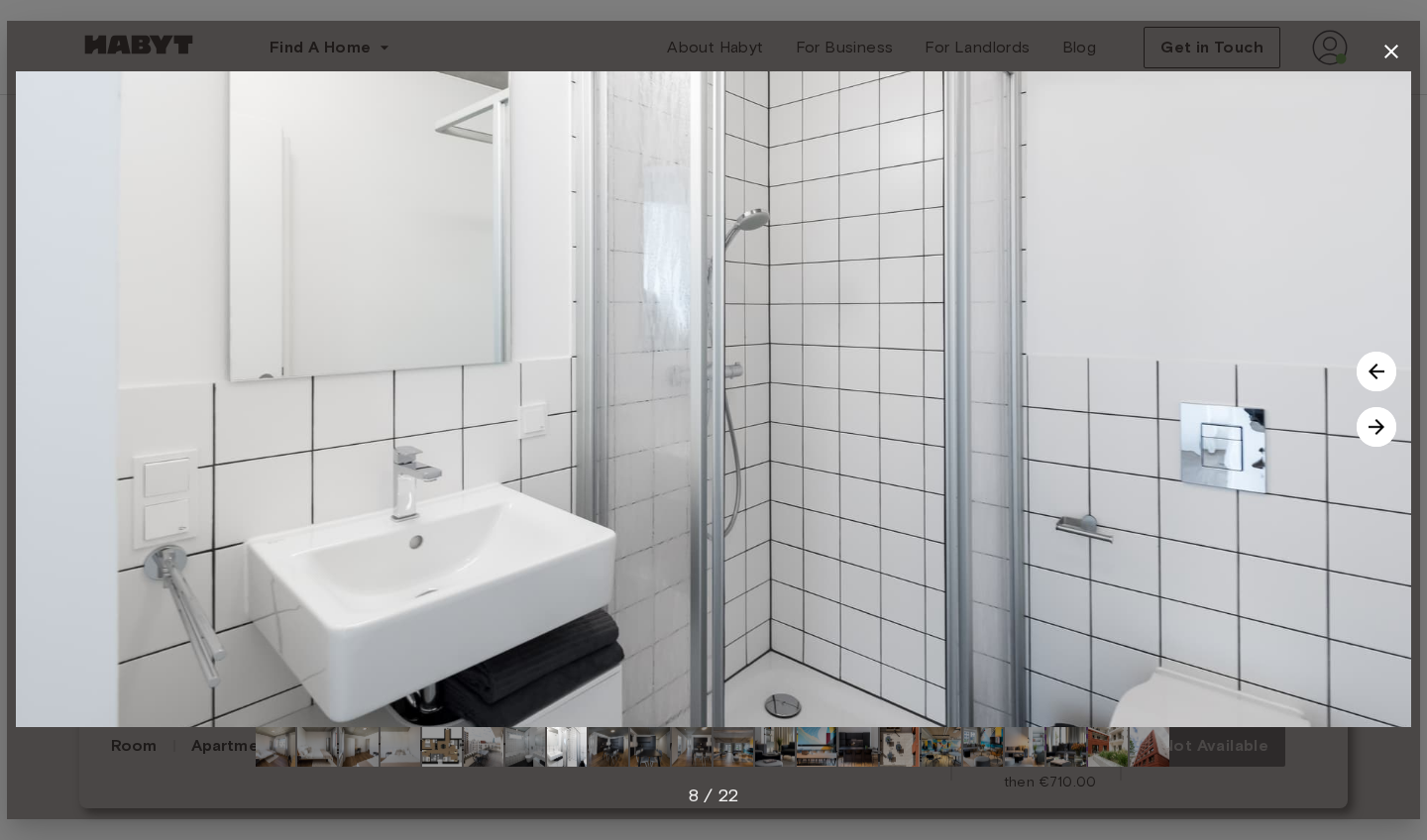 click at bounding box center [1376, 427] 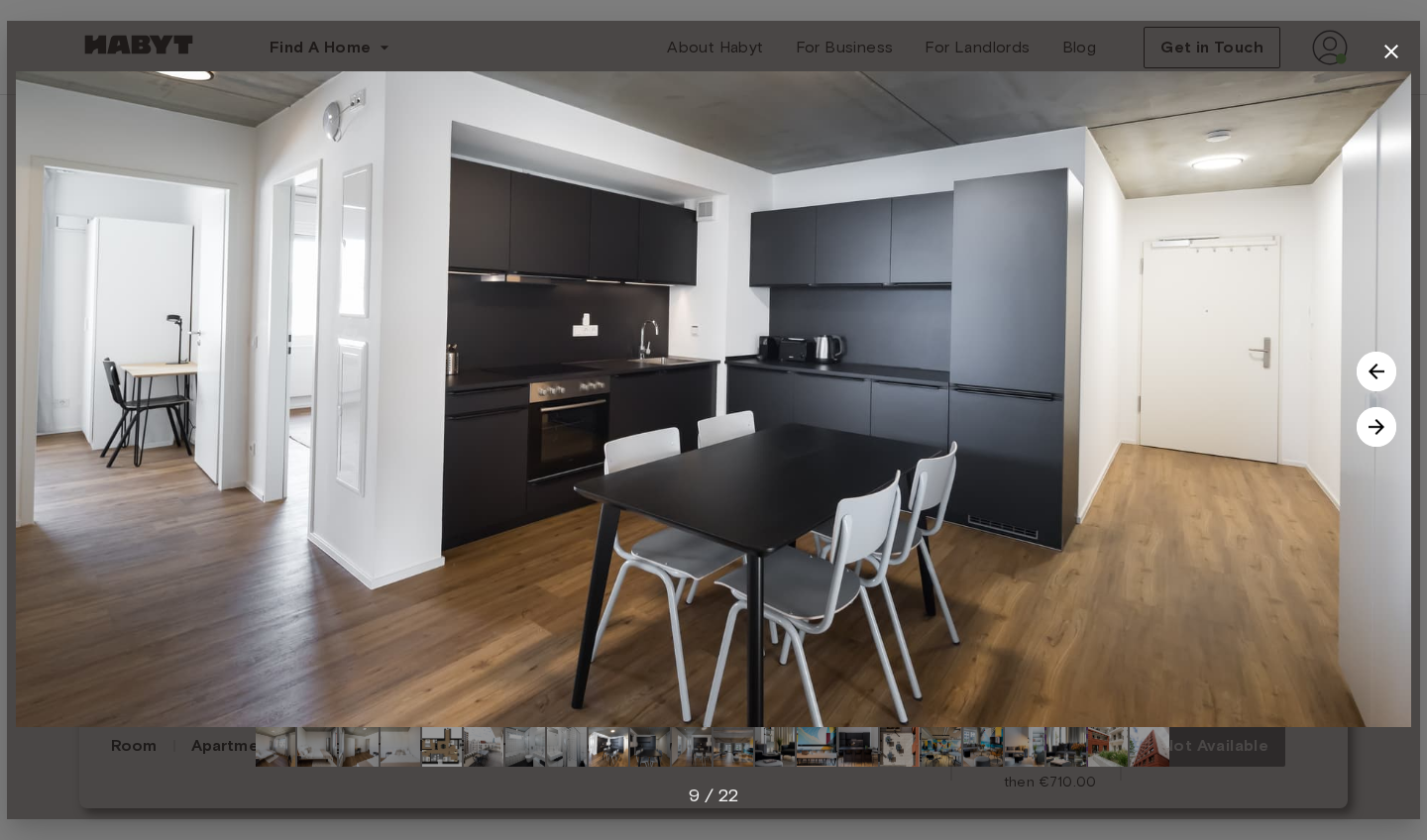 click at bounding box center (1376, 427) 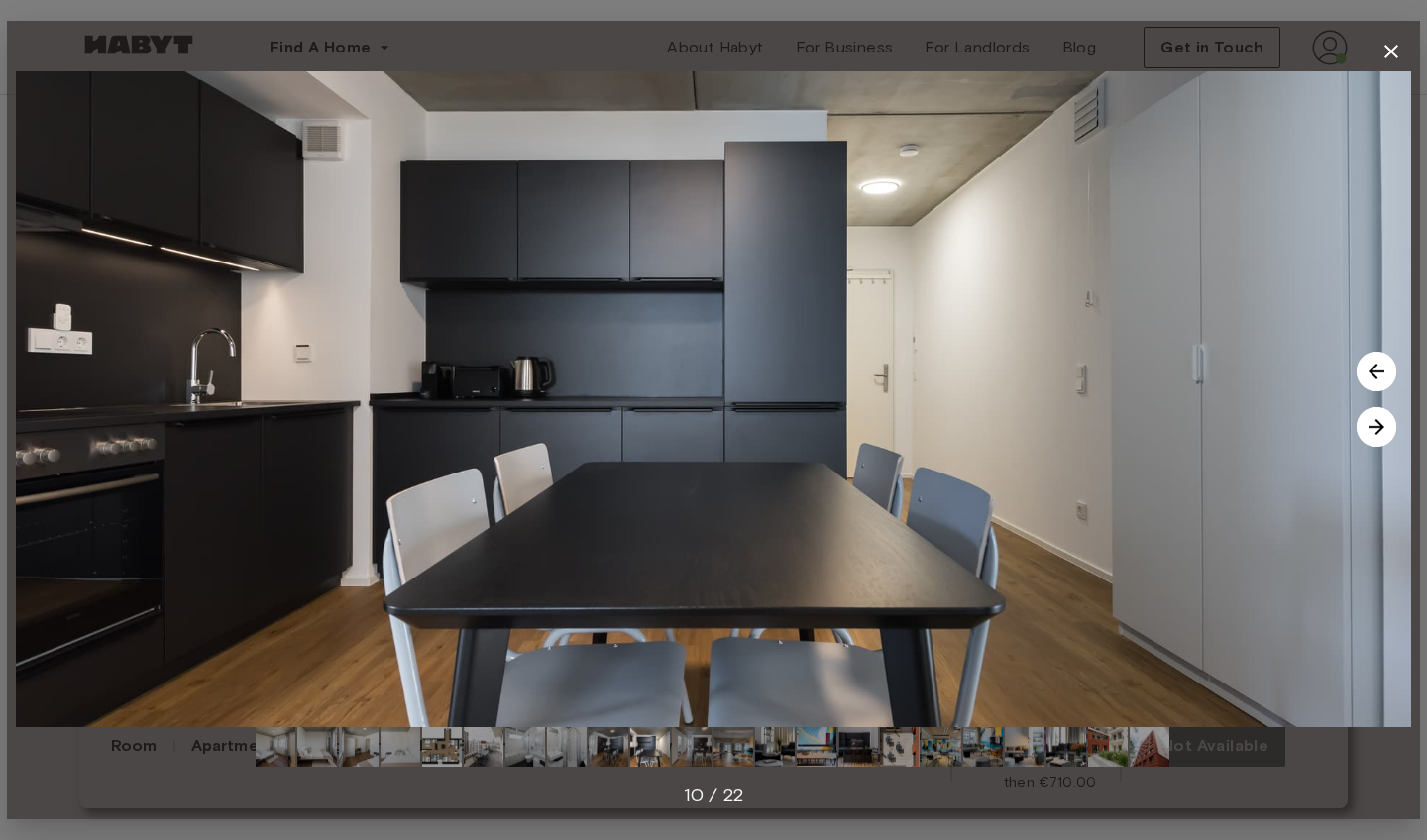 click at bounding box center (1376, 427) 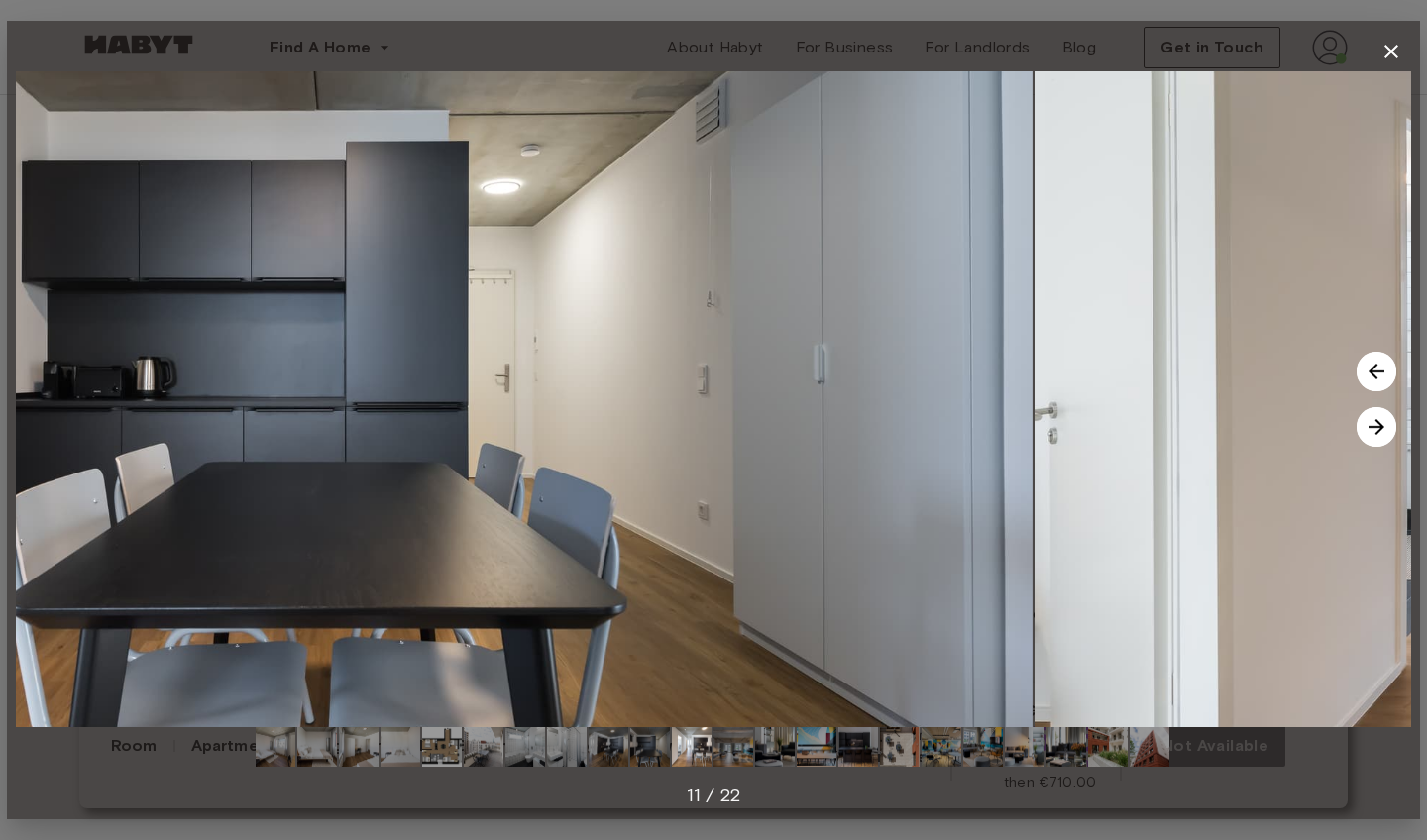 click at bounding box center [1376, 427] 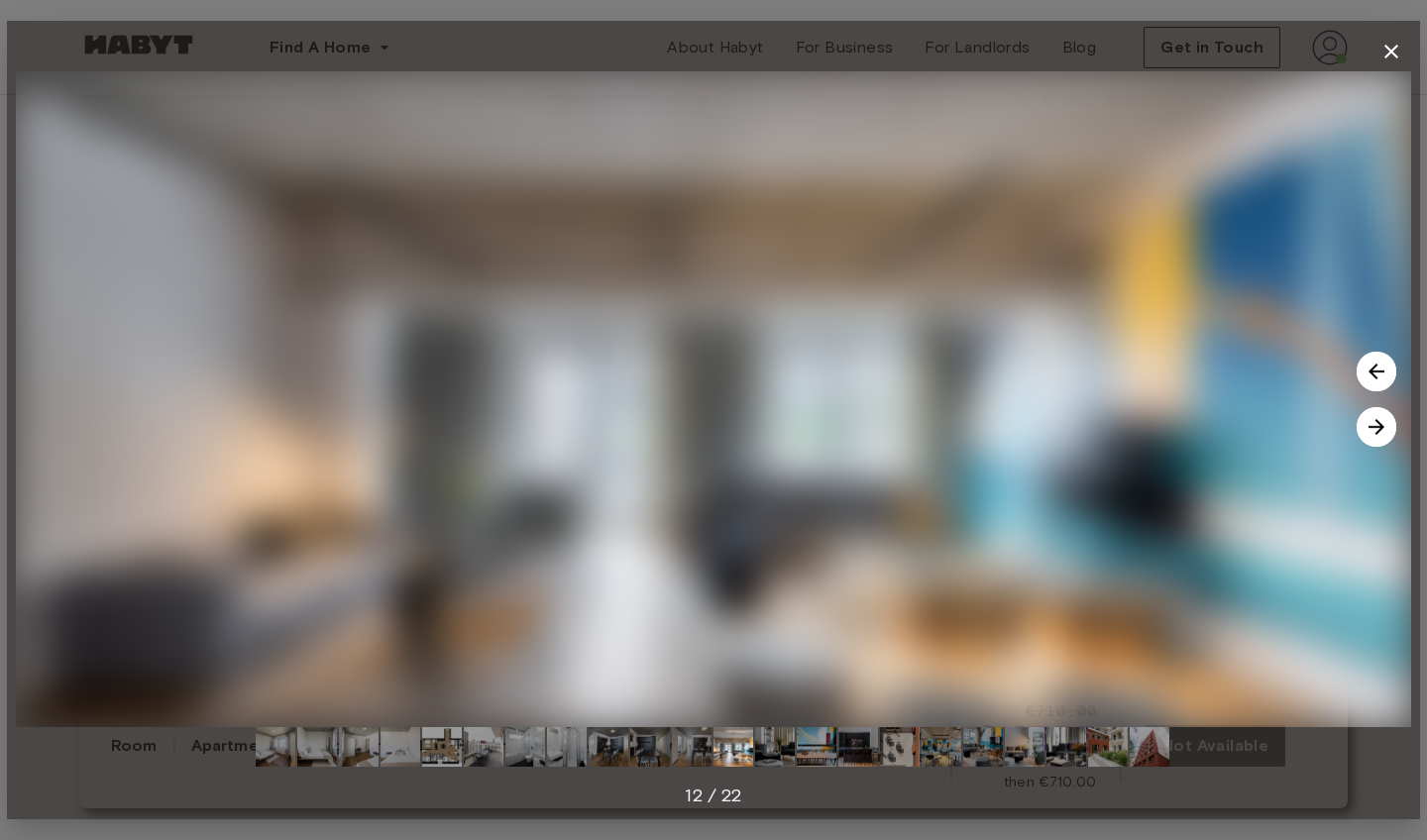 click at bounding box center (1376, 427) 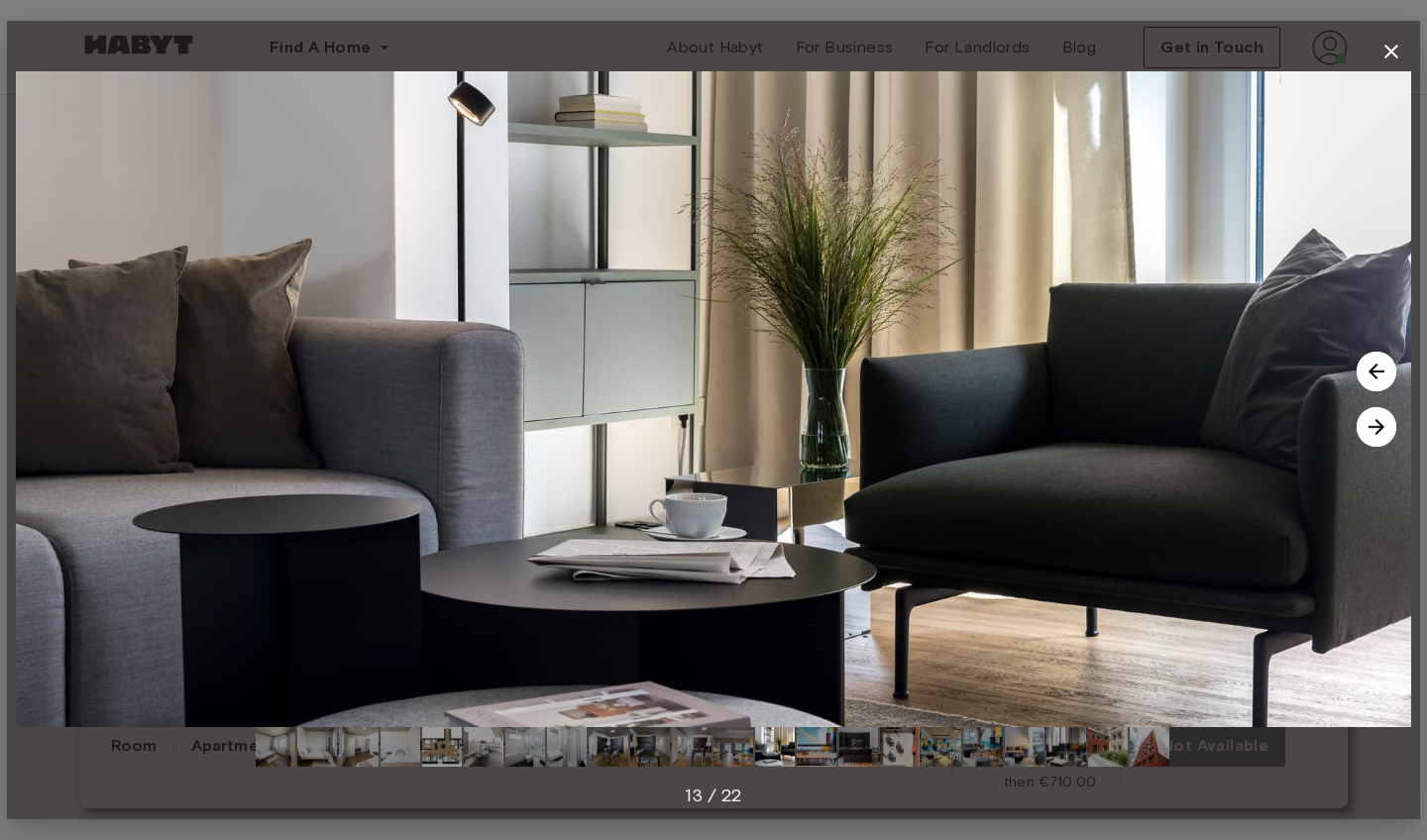 click at bounding box center (1376, 427) 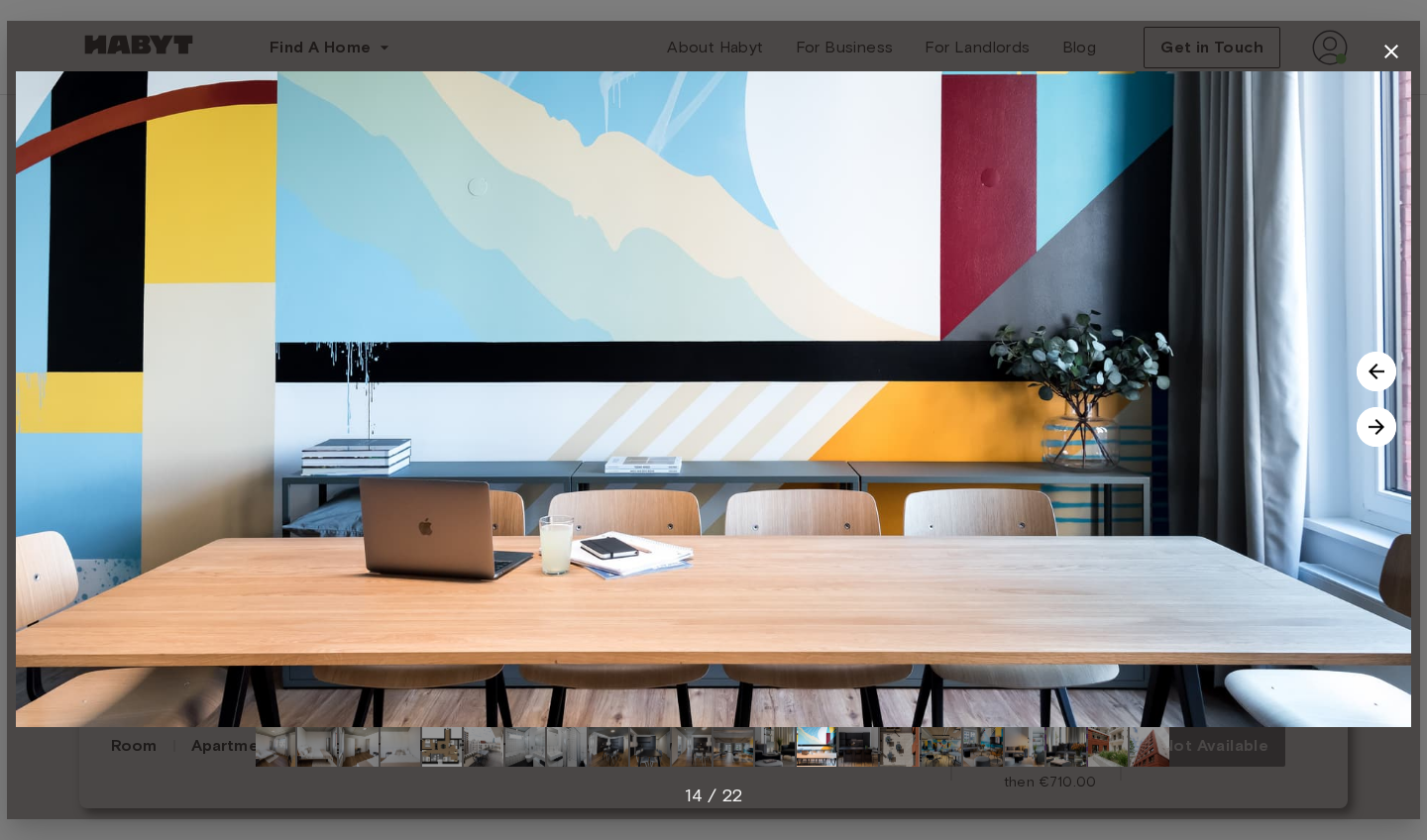 click at bounding box center (1376, 427) 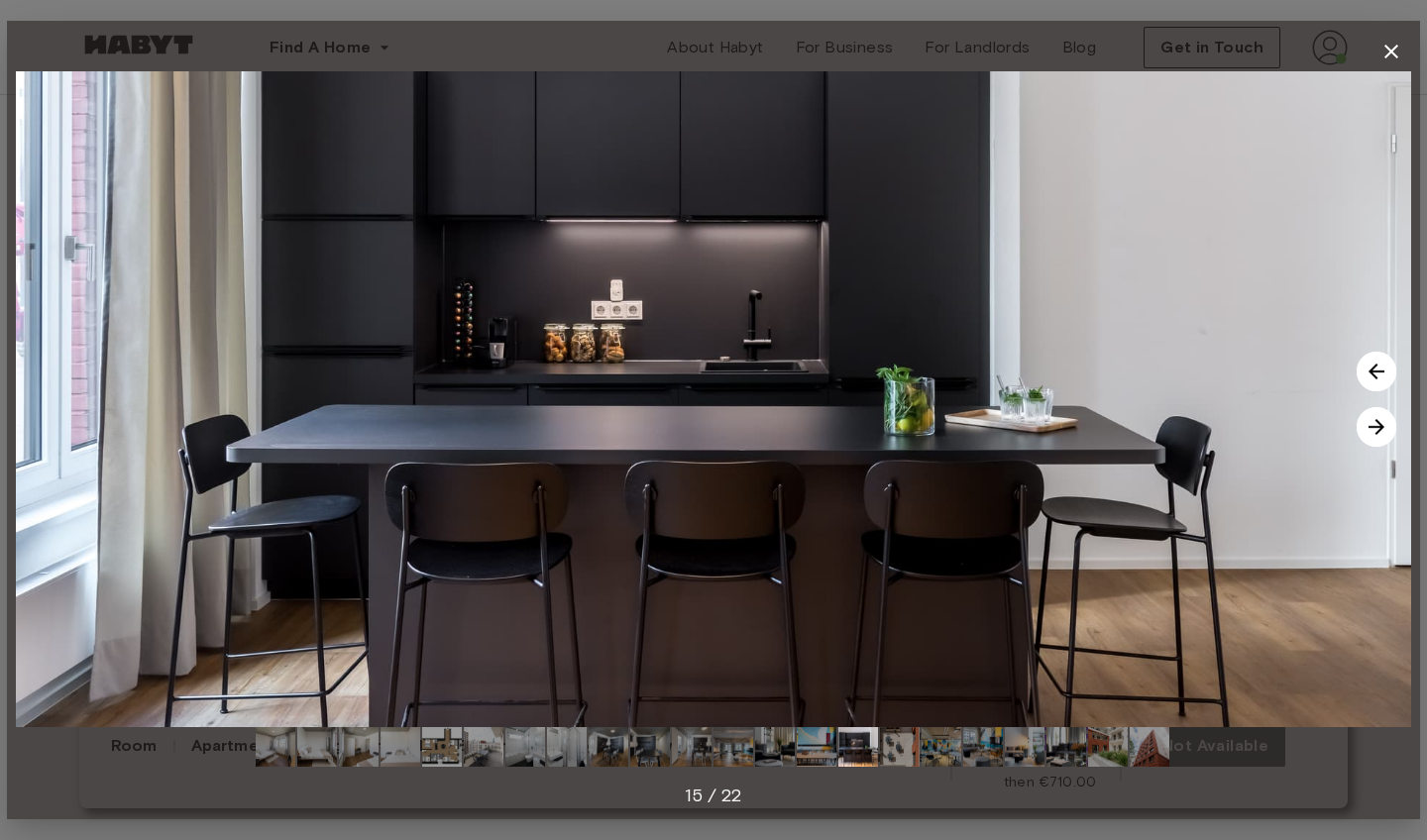 click at bounding box center (1376, 427) 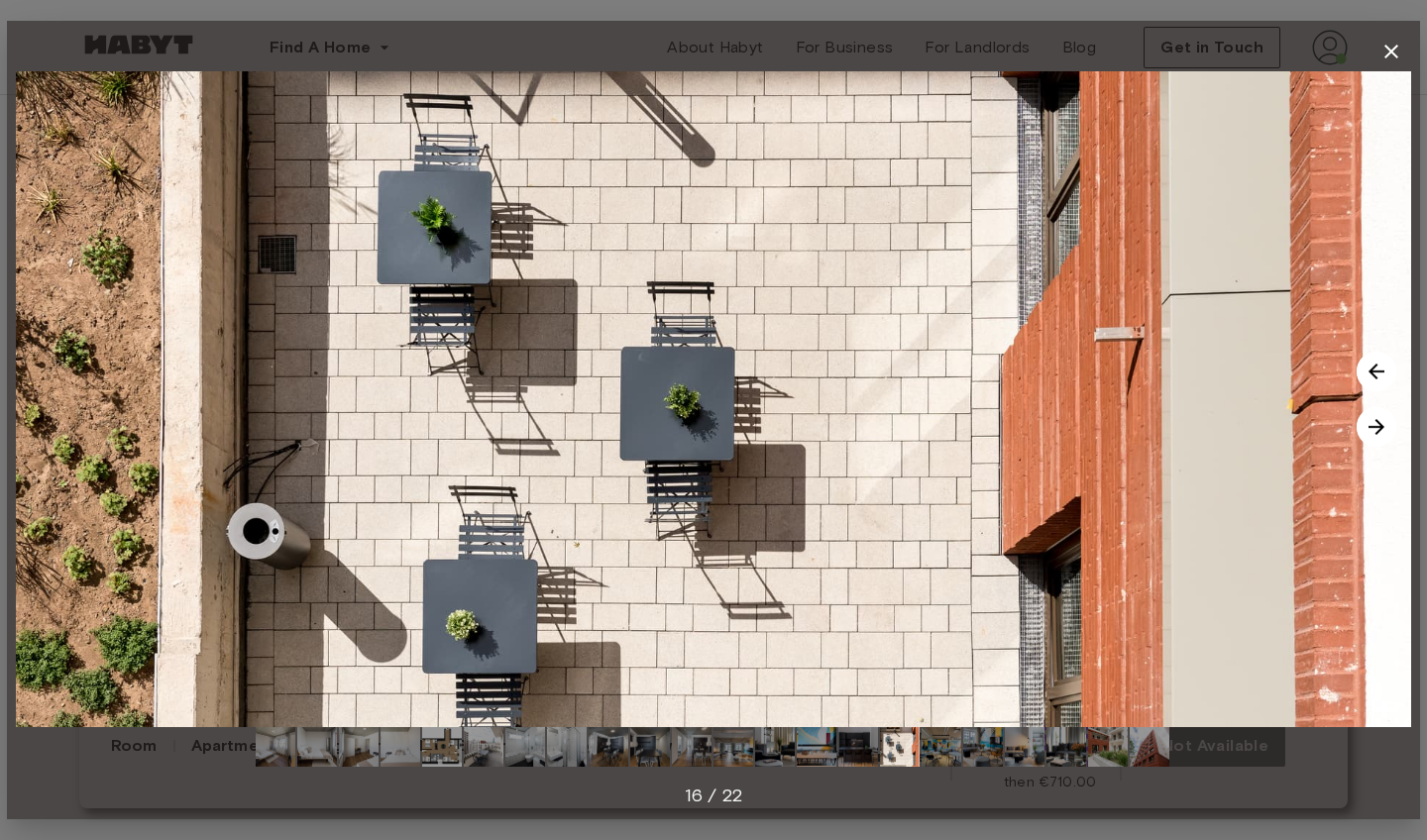 click at bounding box center [1376, 427] 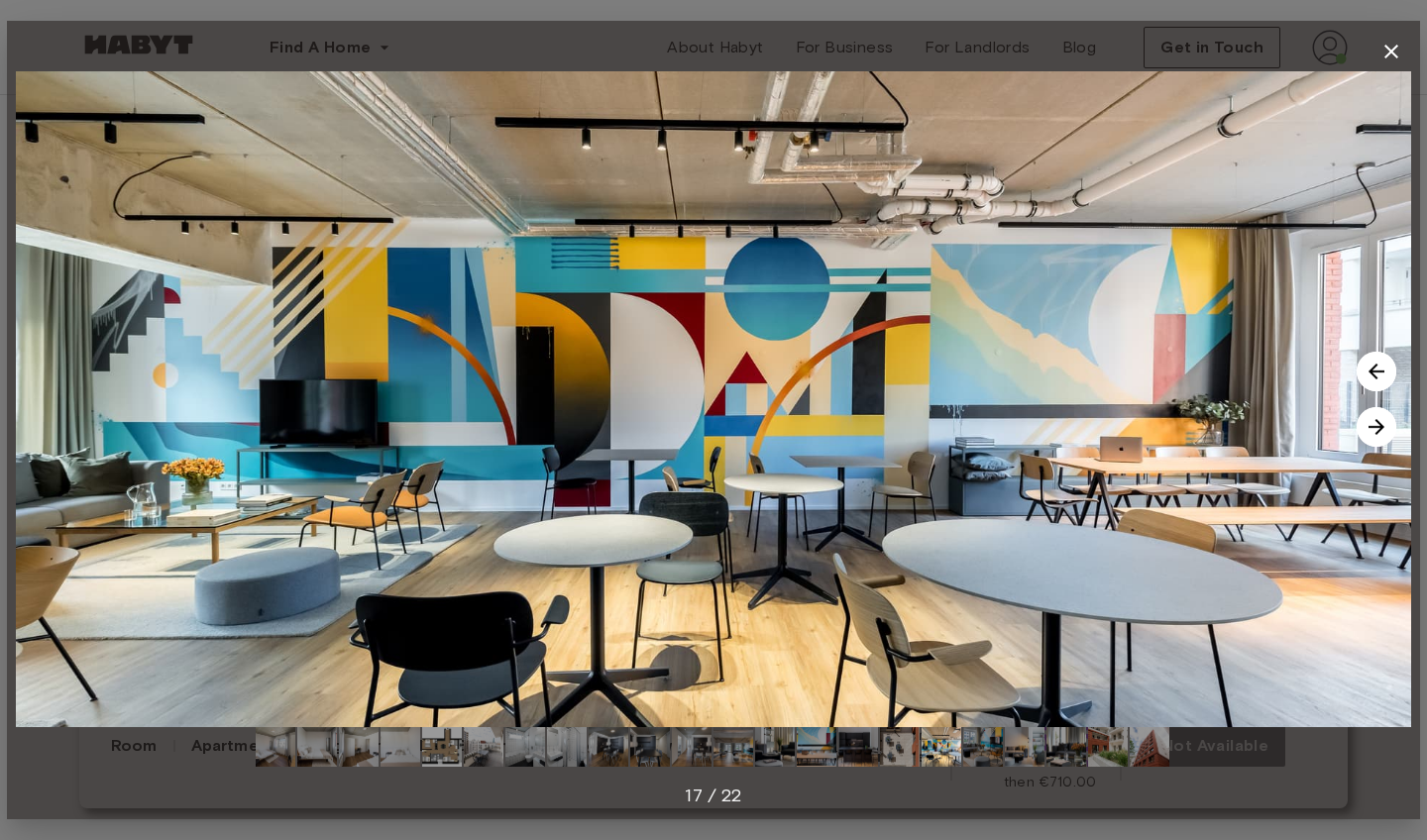 click at bounding box center [1376, 427] 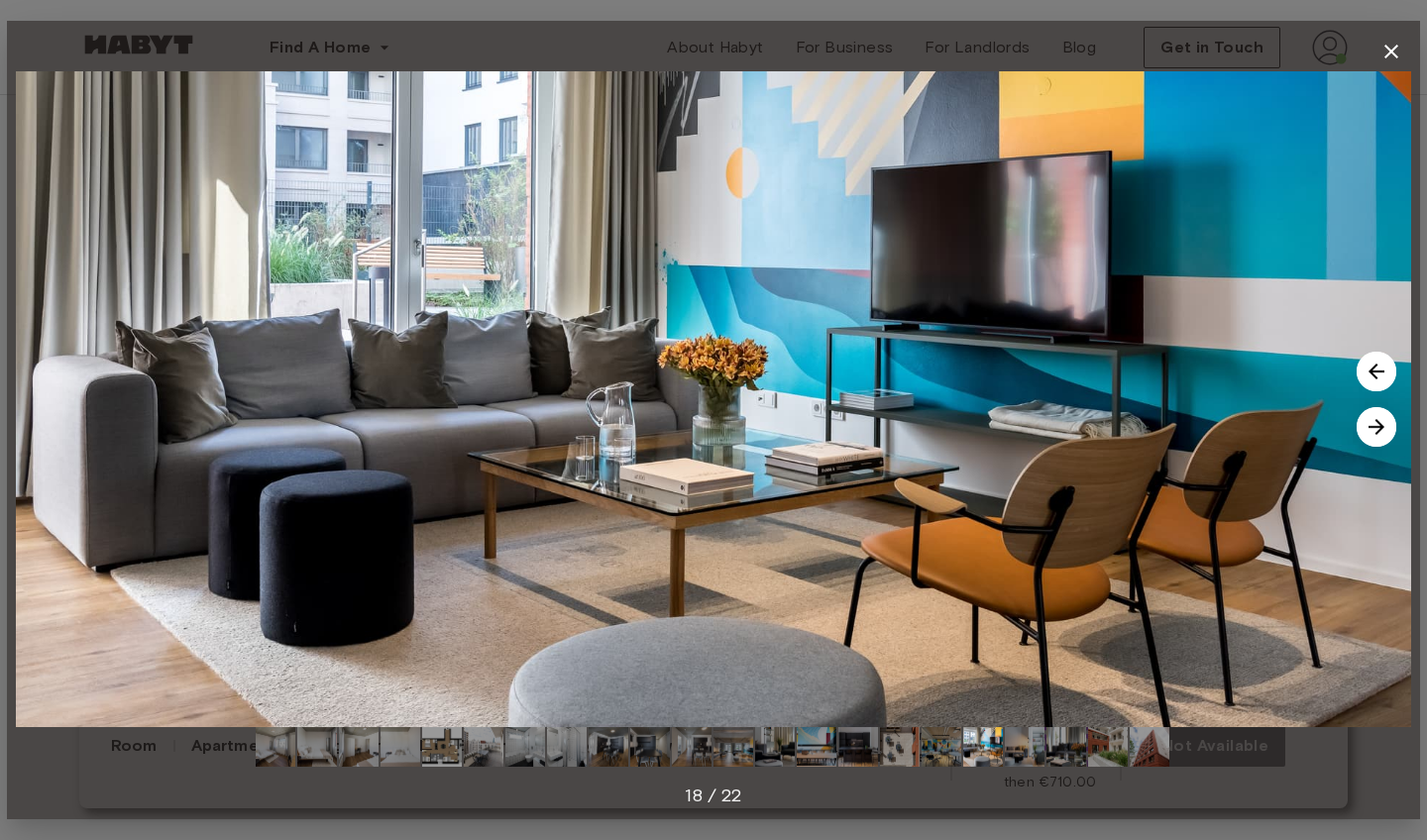 click at bounding box center [1376, 427] 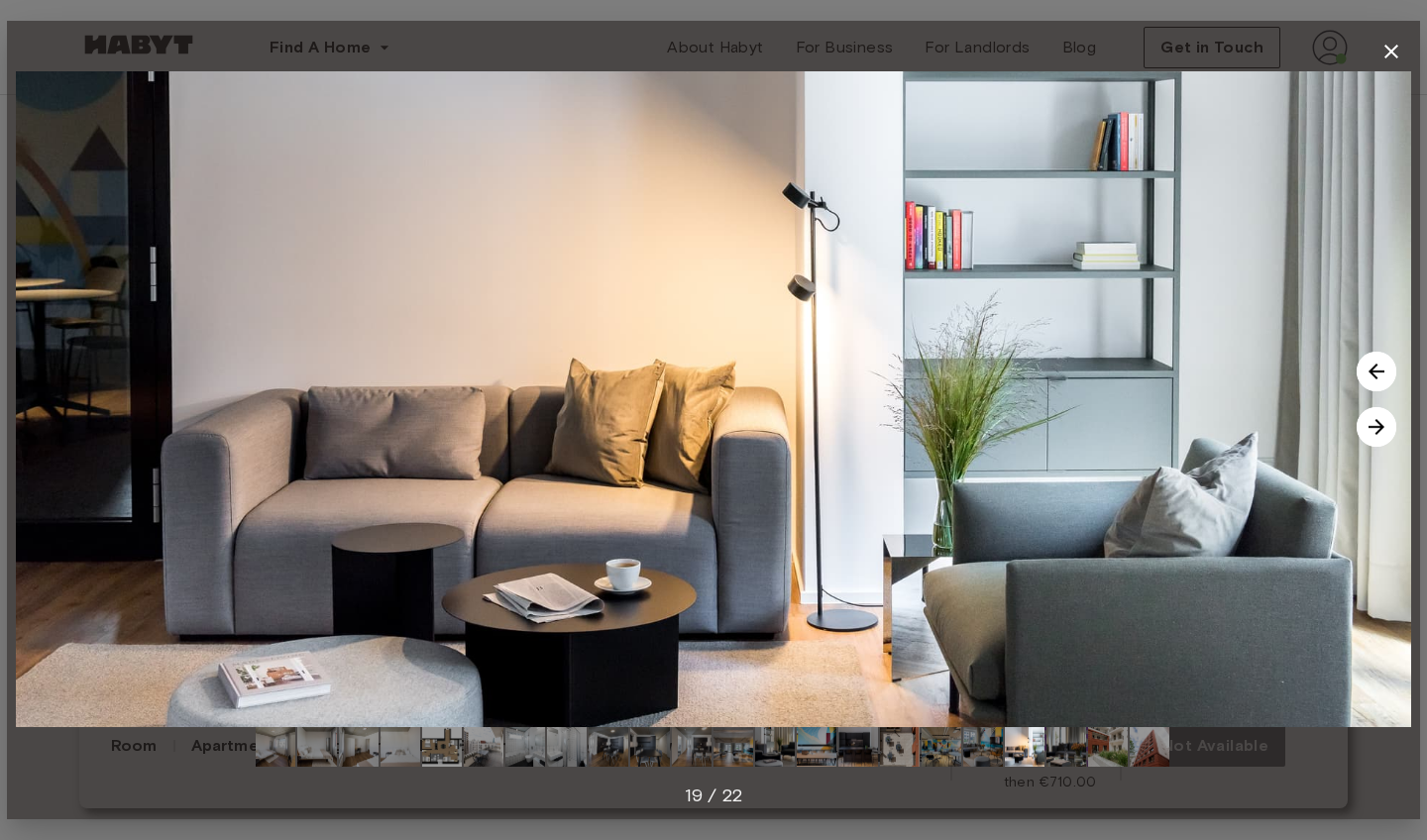 click at bounding box center [1376, 427] 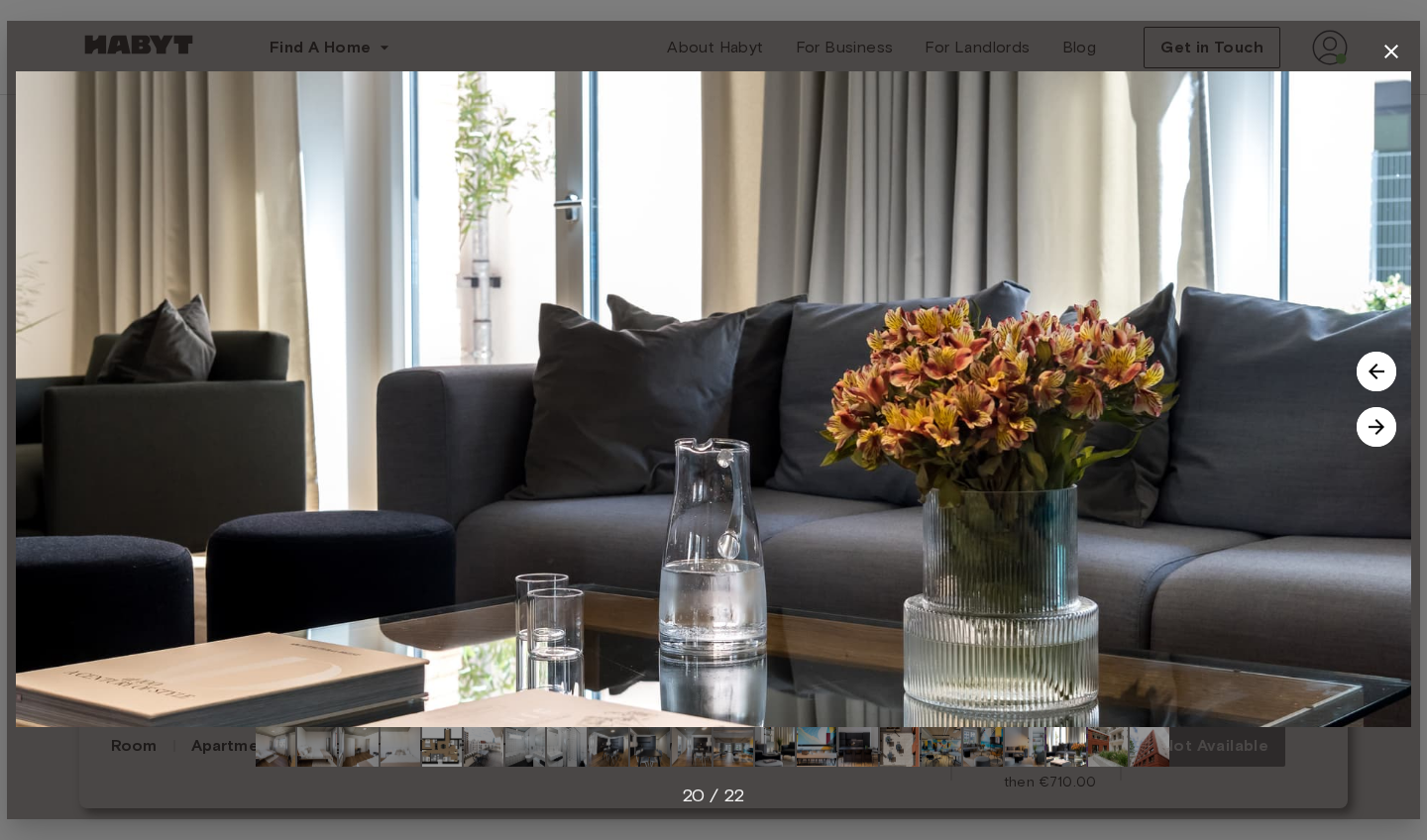 click at bounding box center [1376, 427] 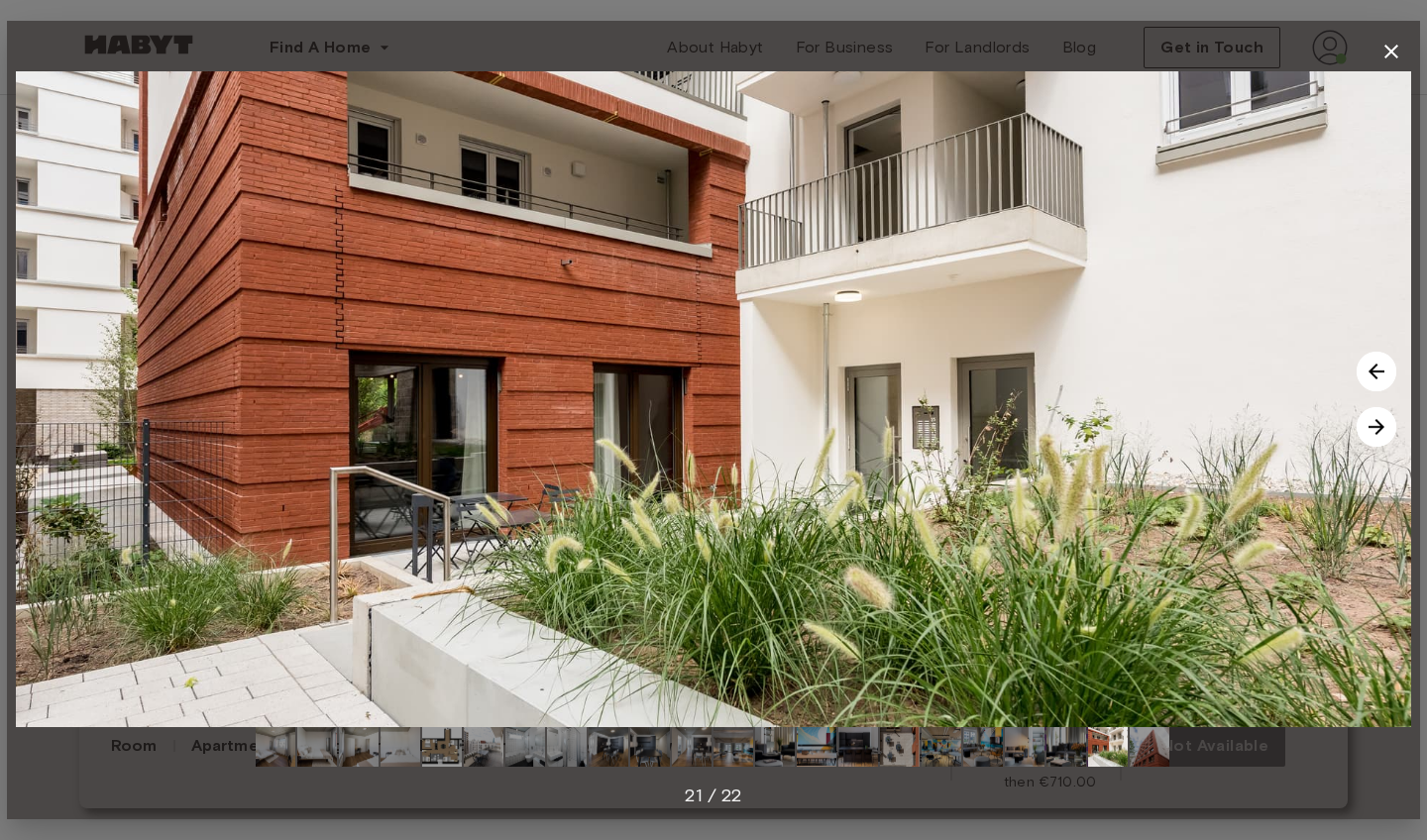 click at bounding box center (1376, 427) 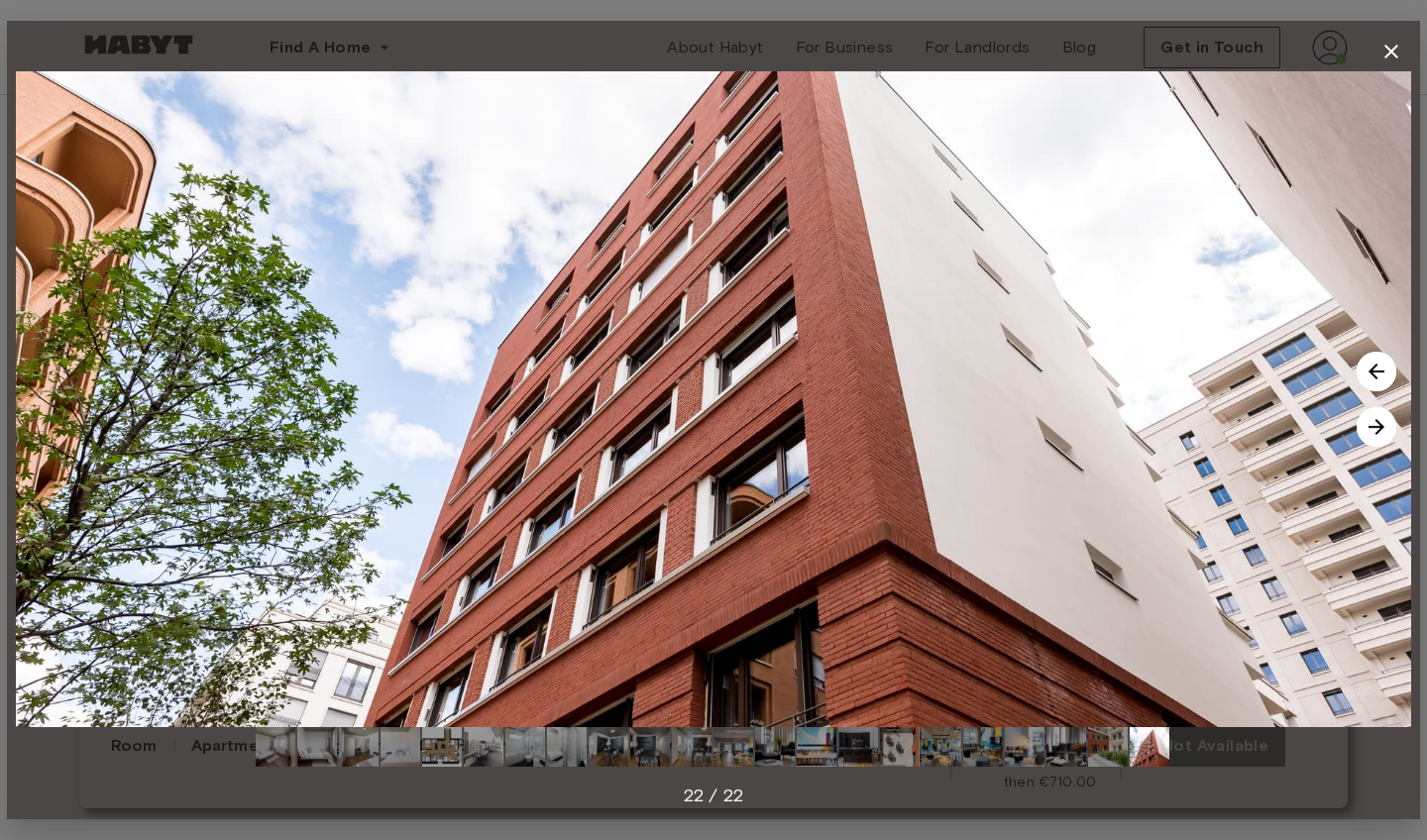 click at bounding box center (1376, 427) 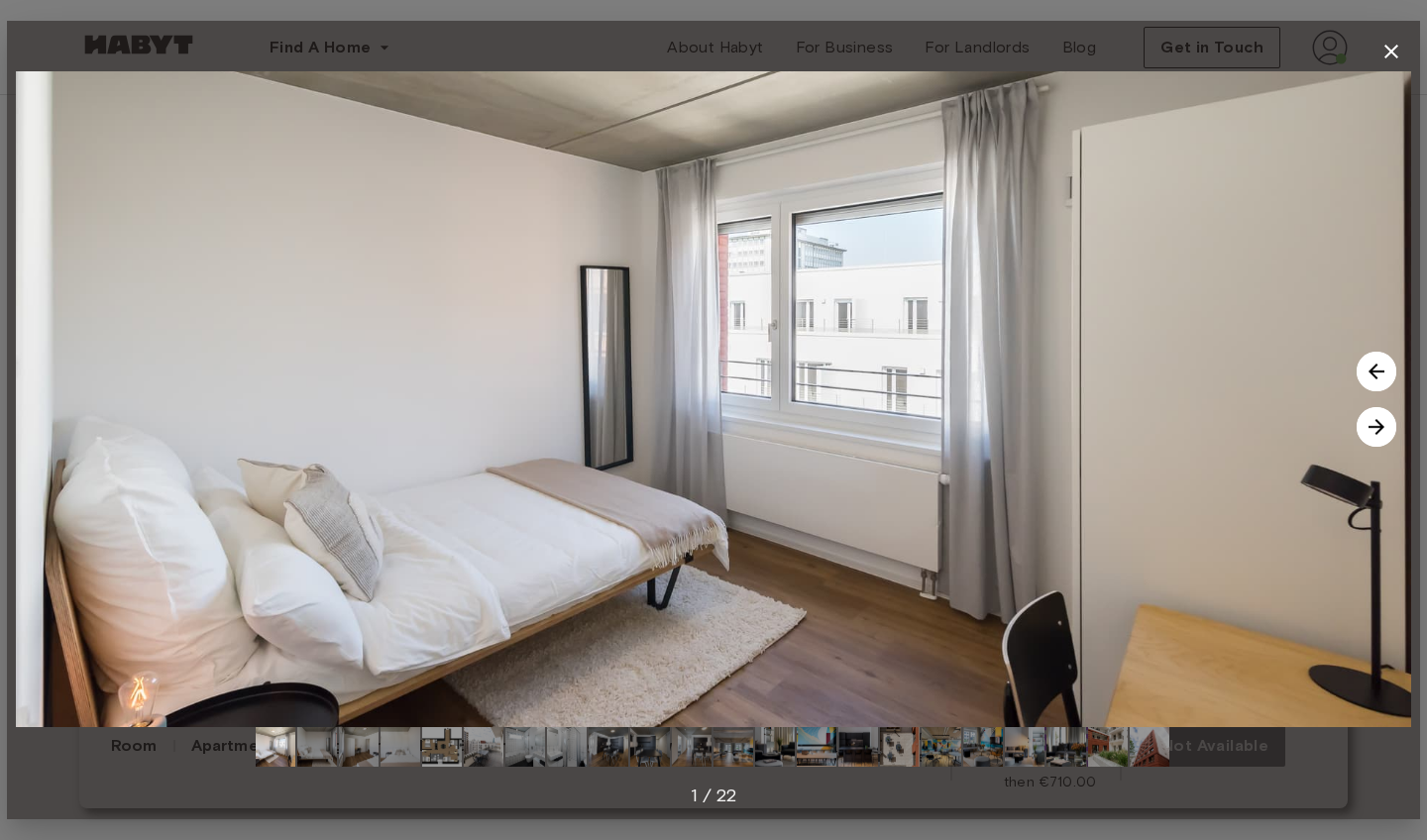 click at bounding box center [1376, 427] 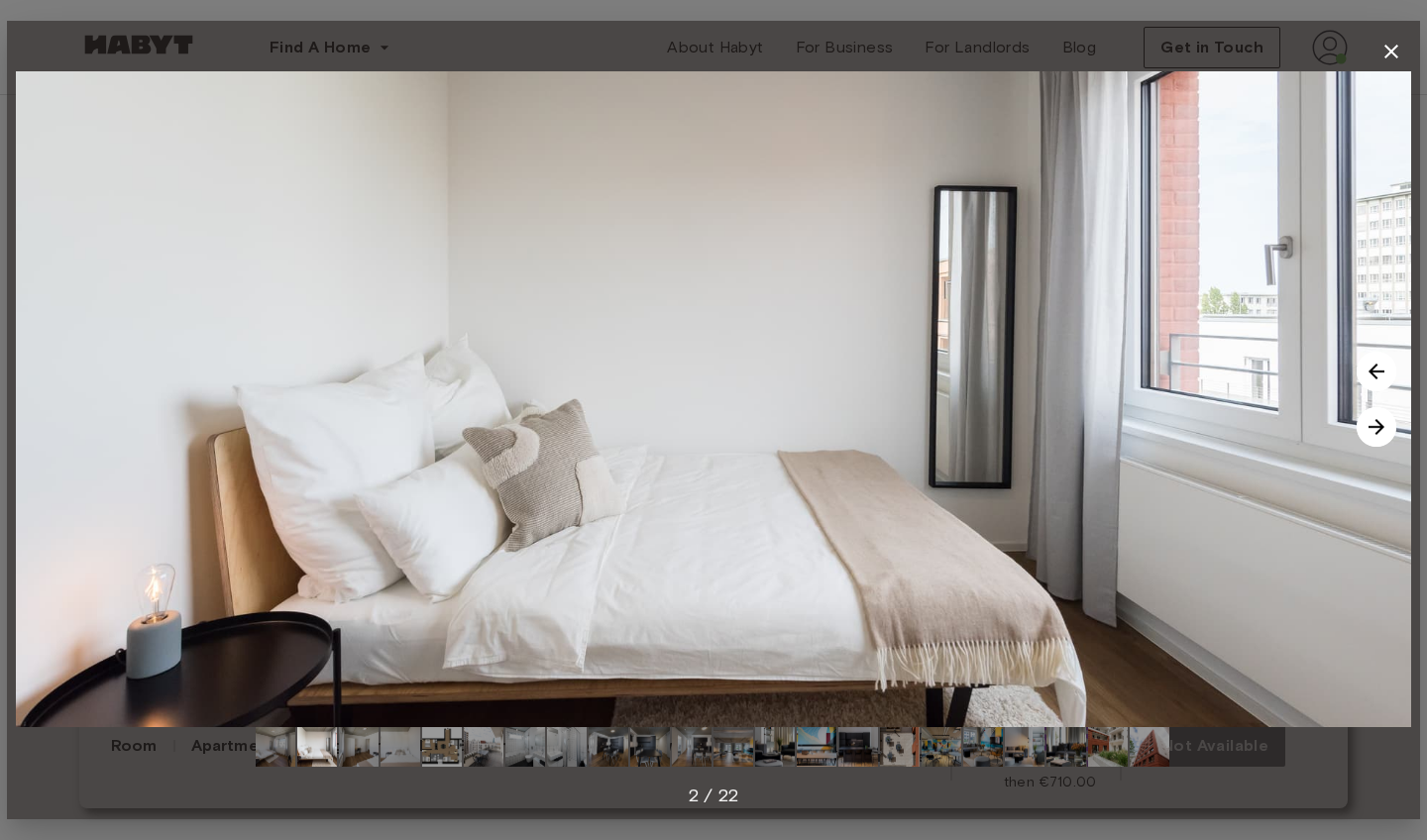 click at bounding box center (1376, 427) 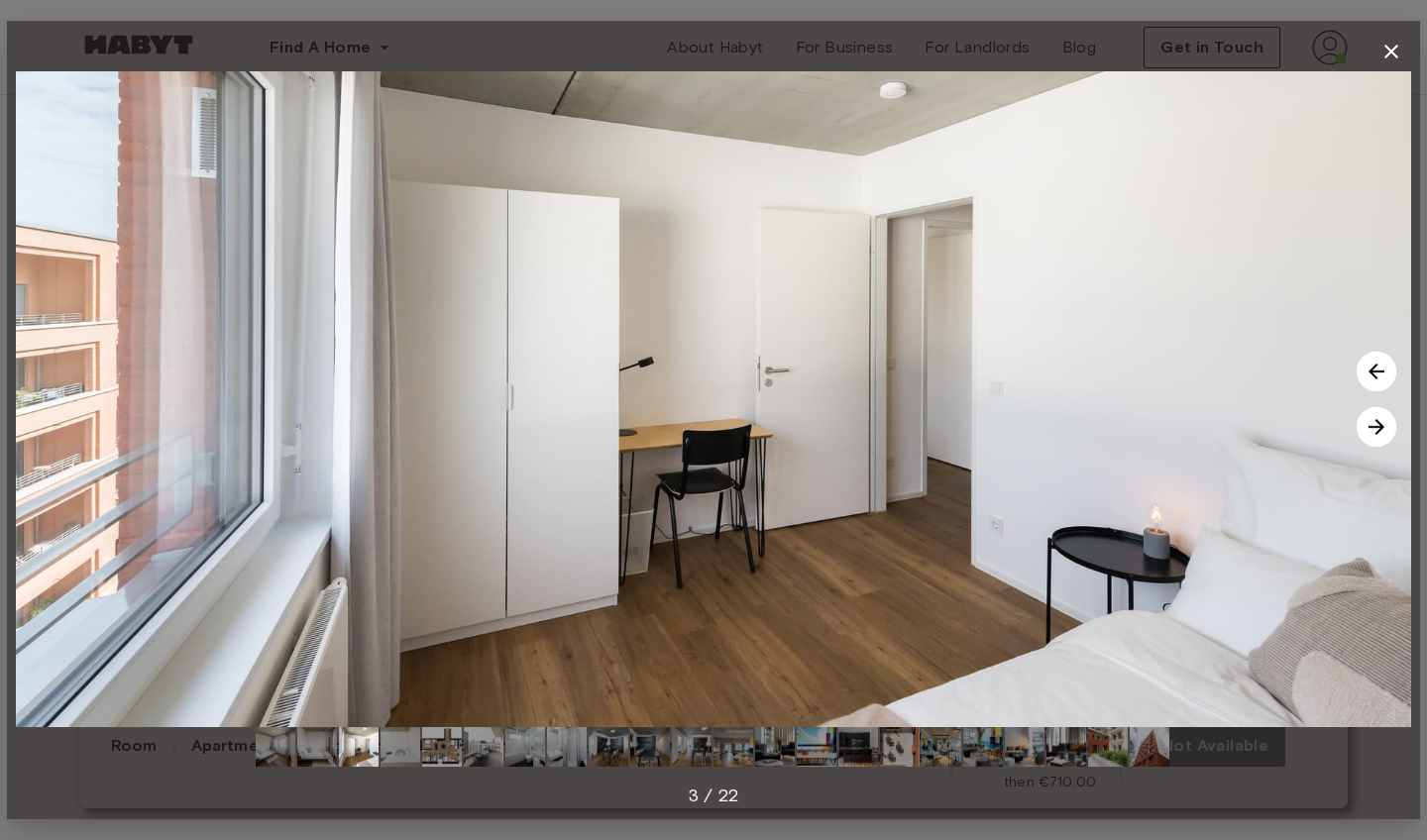 click at bounding box center [714, 399] 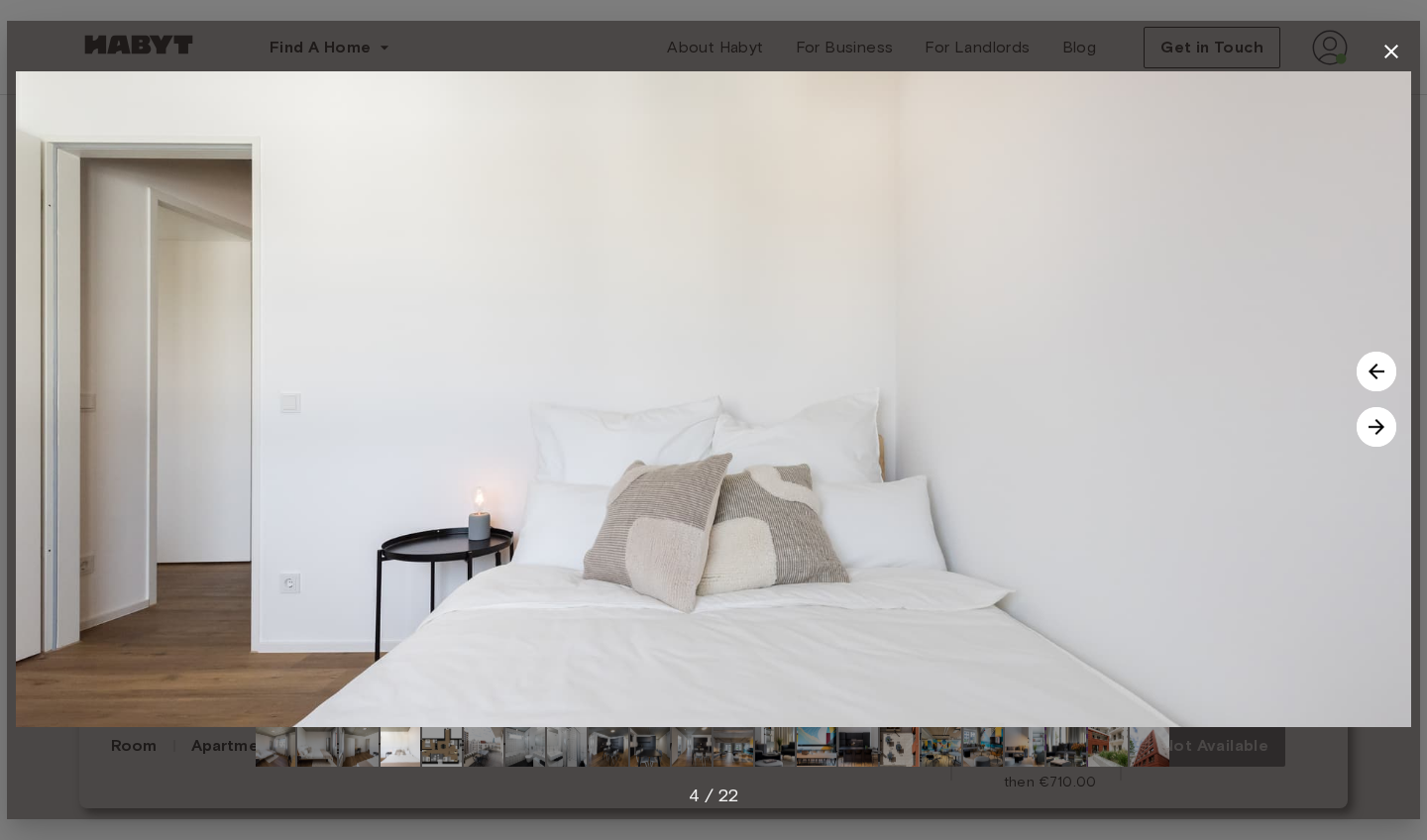 click at bounding box center (1376, 427) 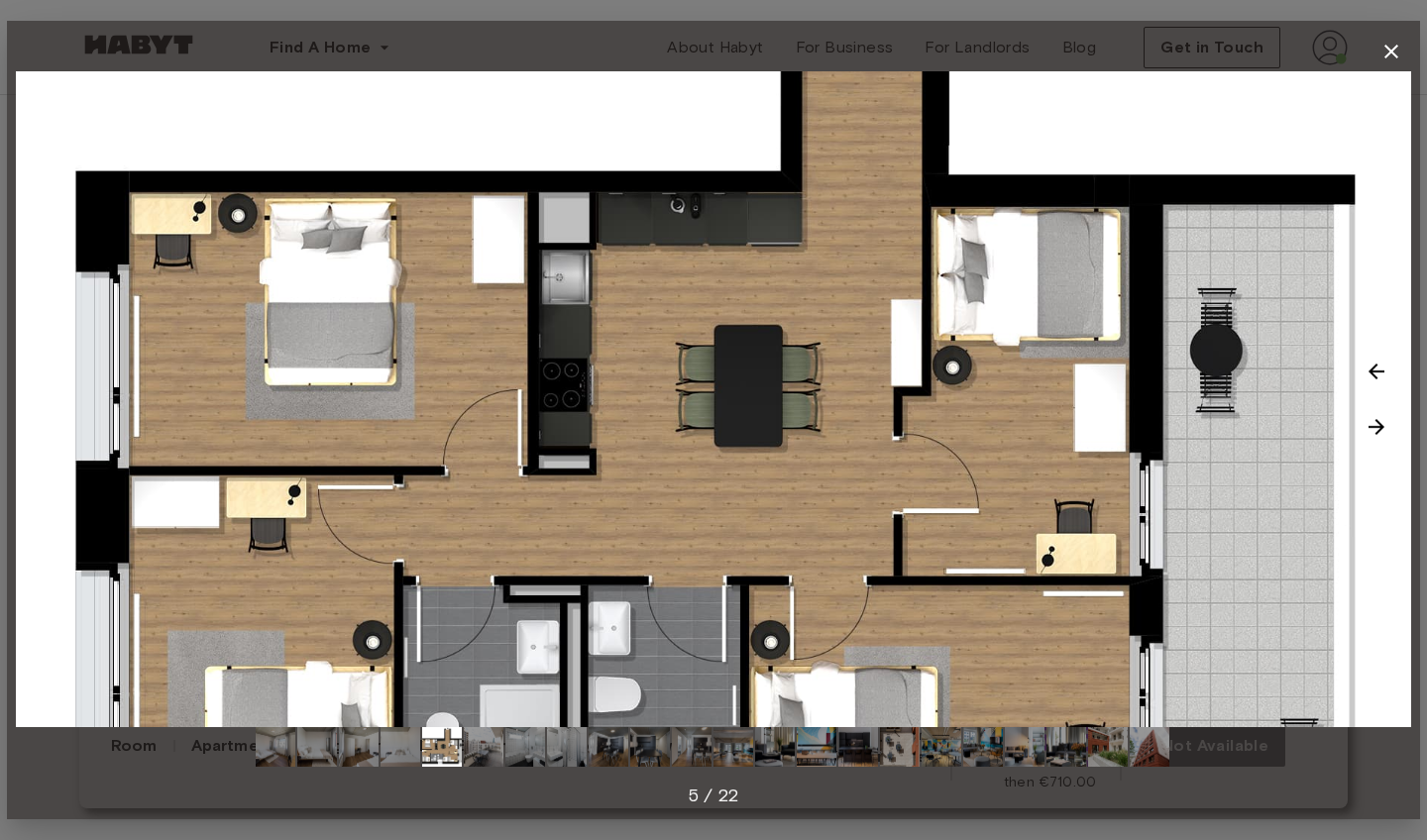 click at bounding box center [1376, 427] 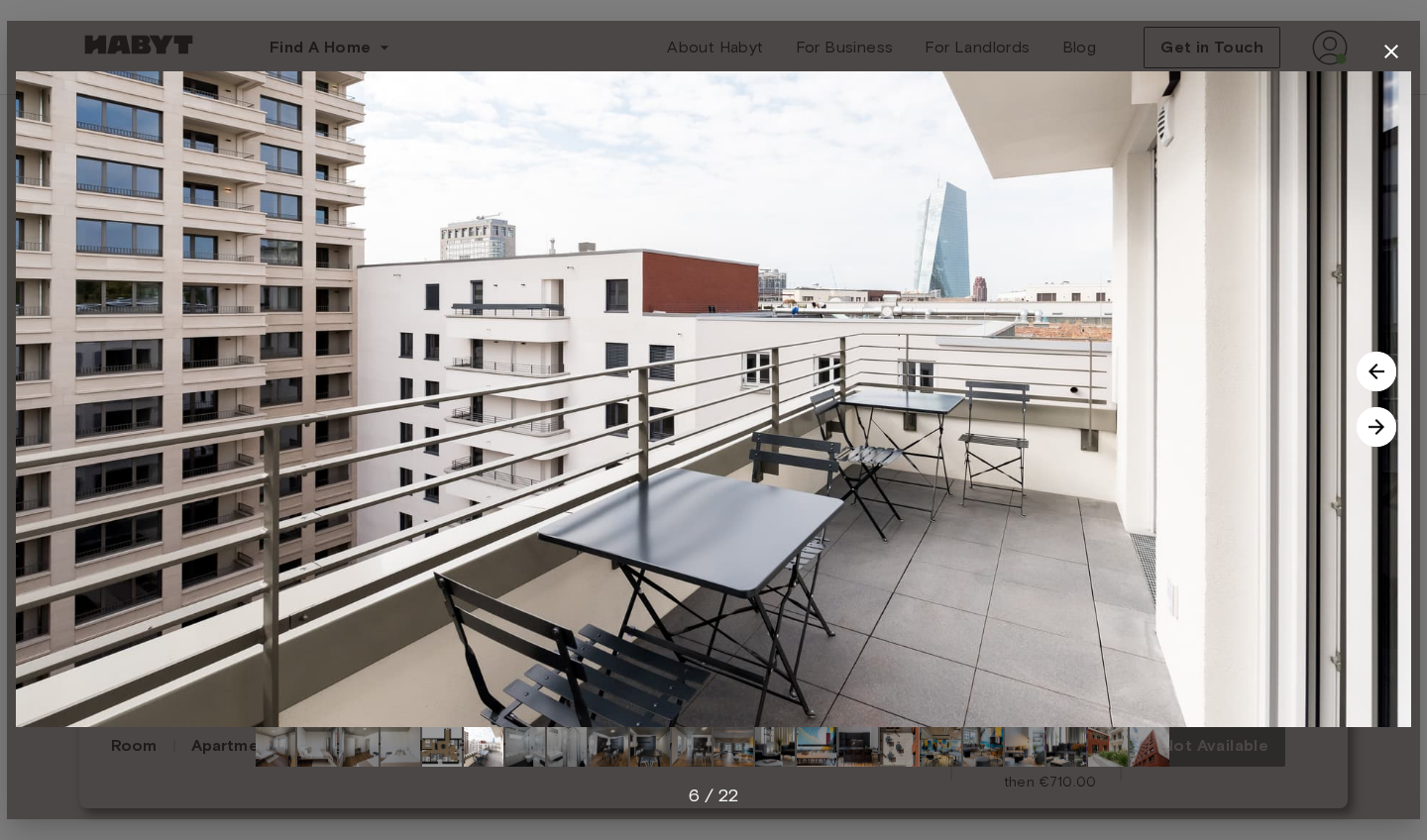 click at bounding box center [1376, 427] 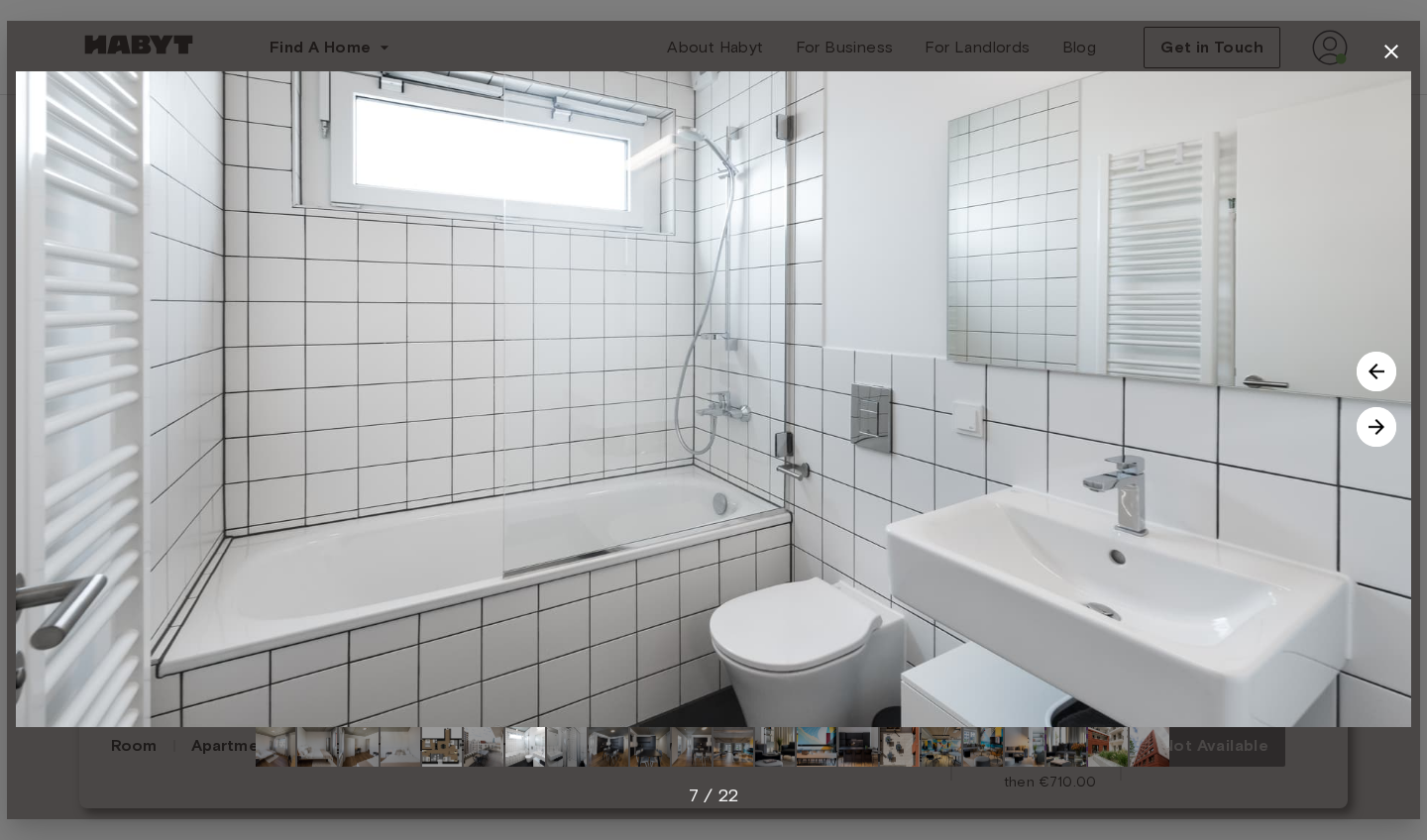 click at bounding box center [1376, 427] 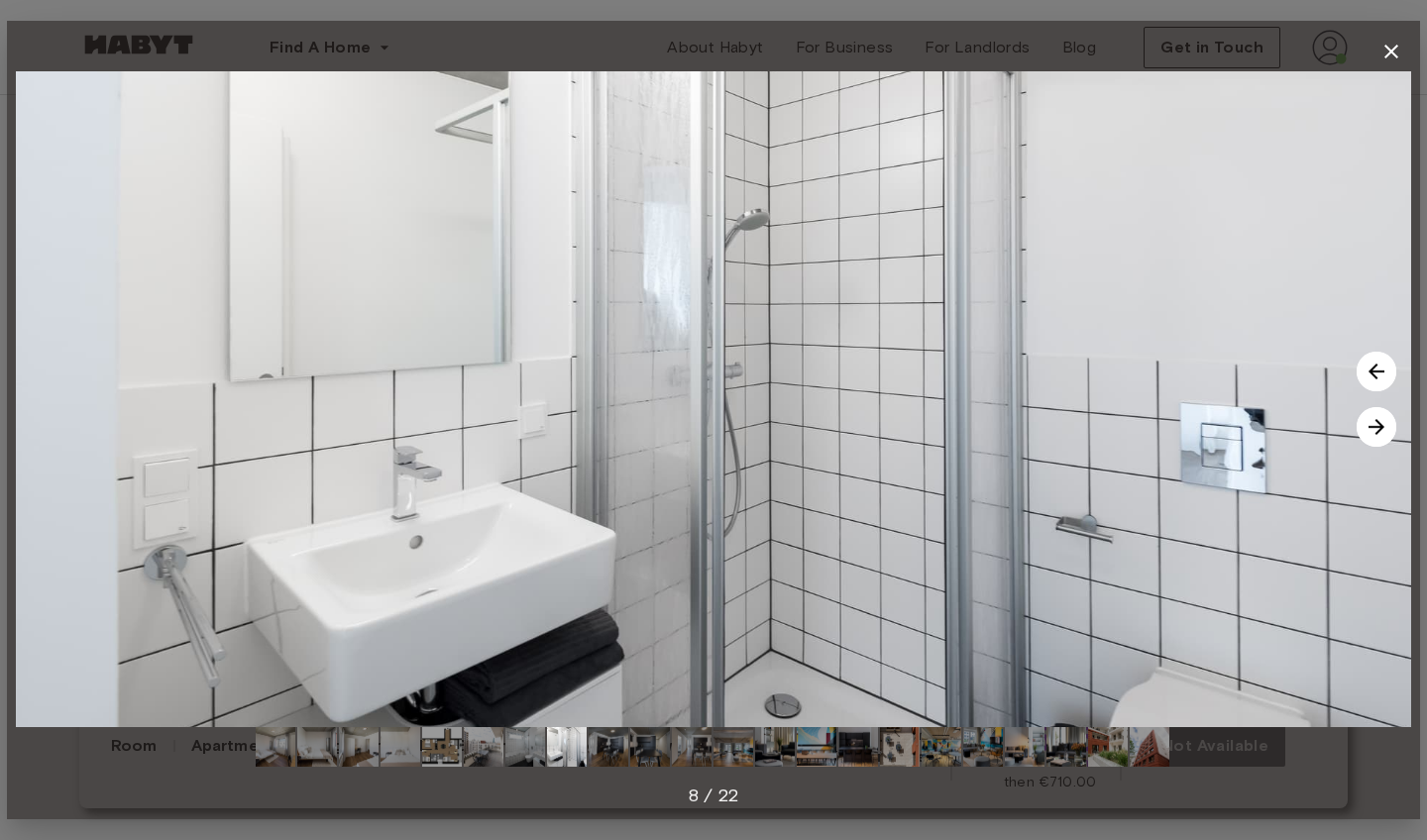 click at bounding box center [1376, 427] 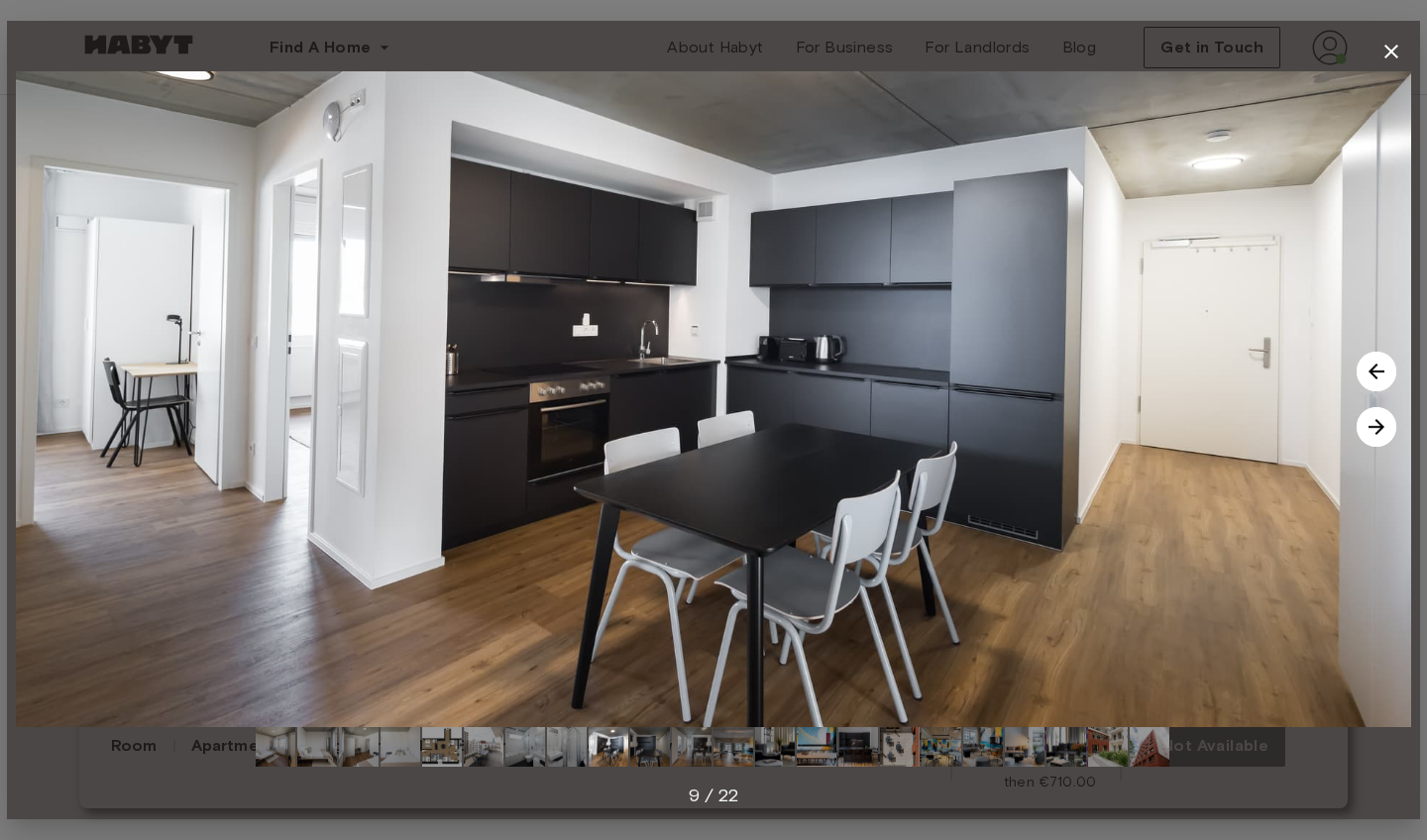 click at bounding box center (1376, 427) 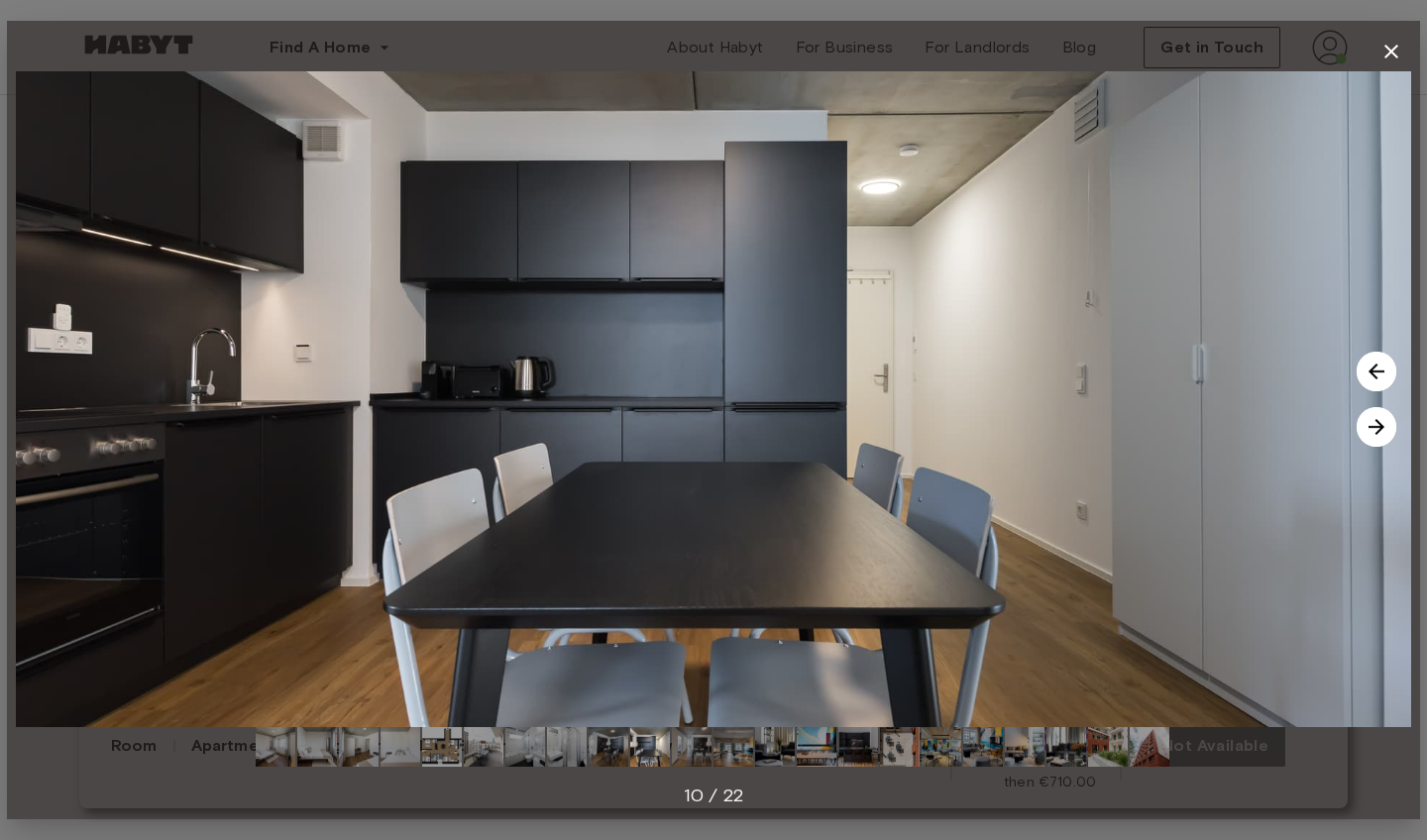 click at bounding box center [1376, 427] 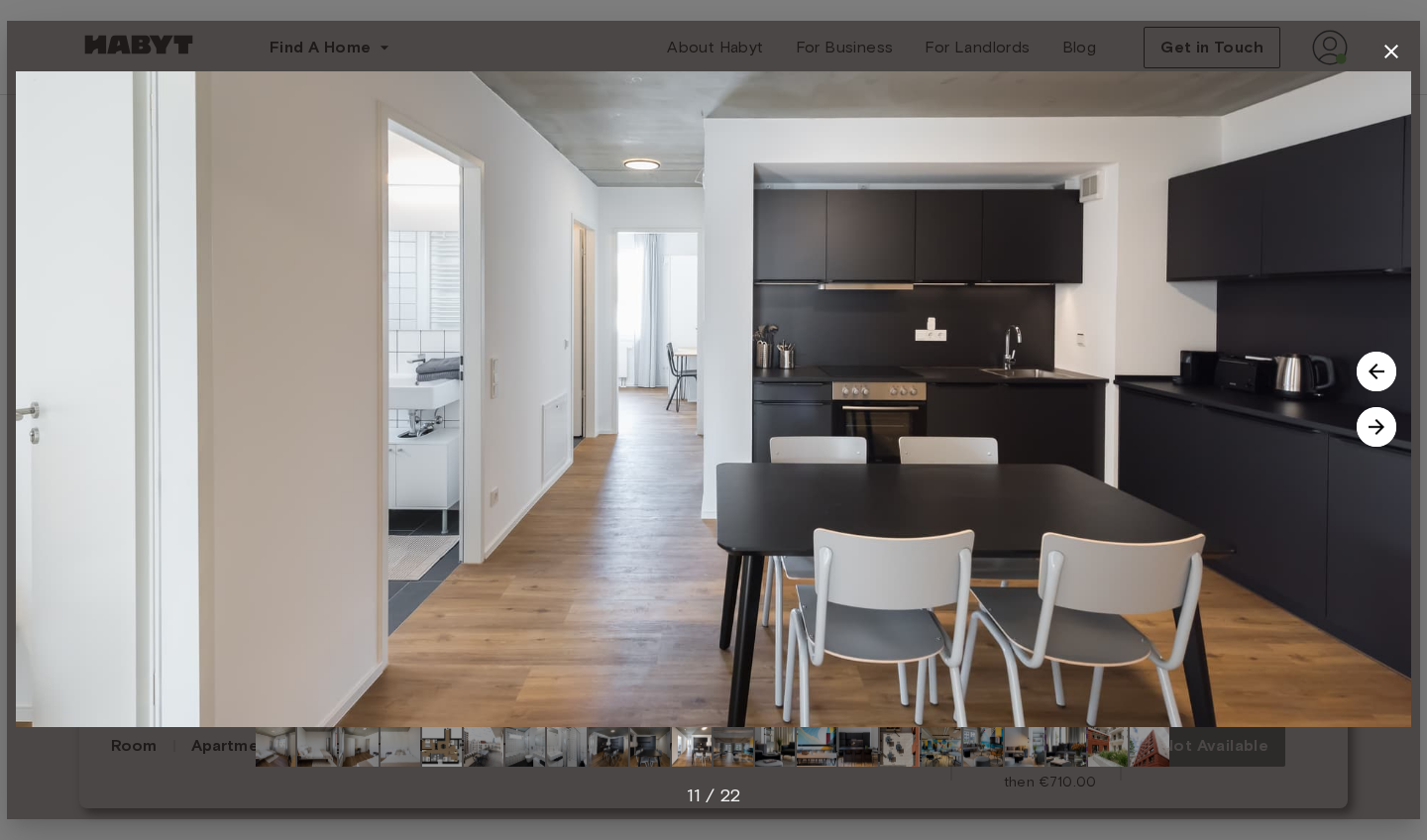 click at bounding box center [1376, 427] 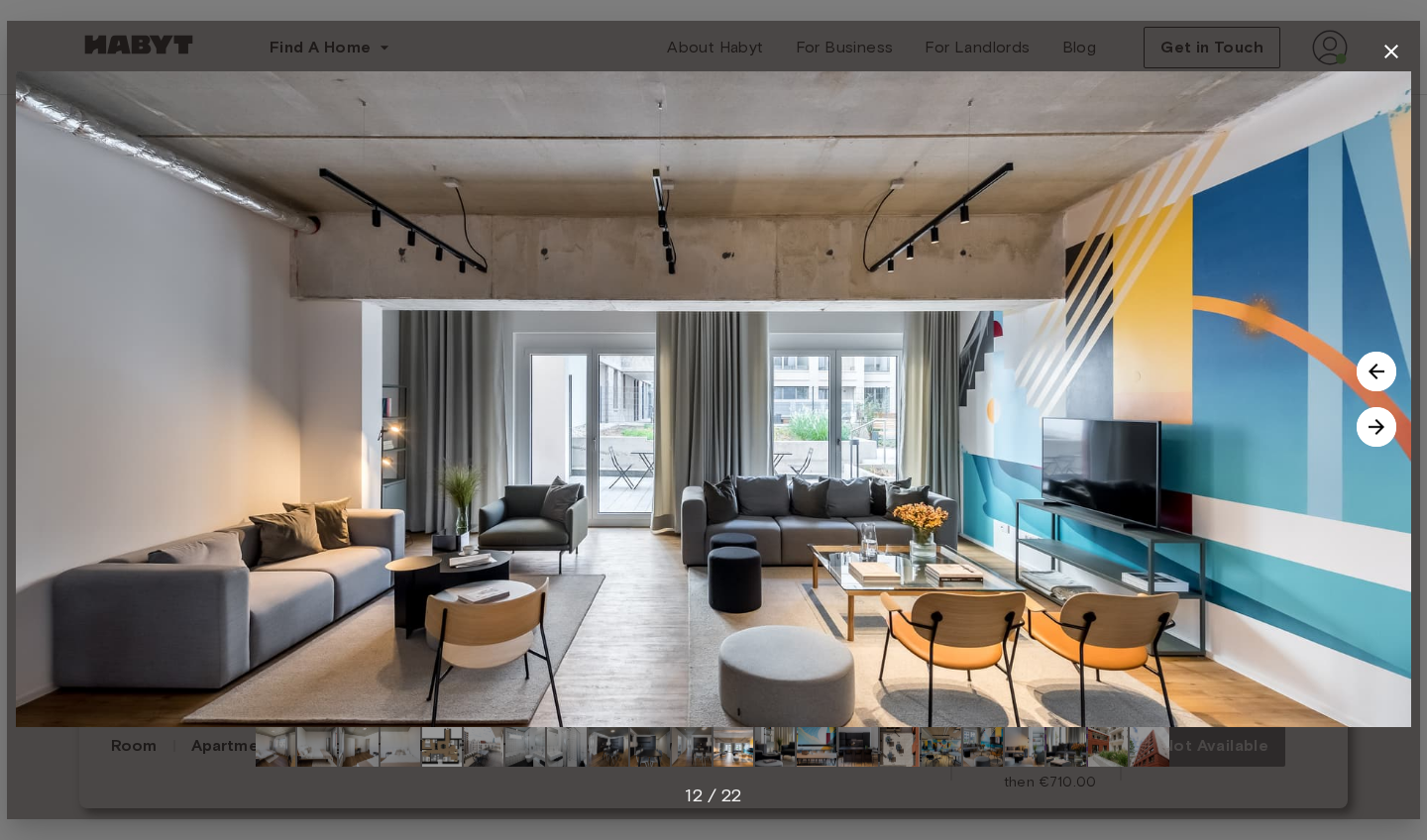 click 